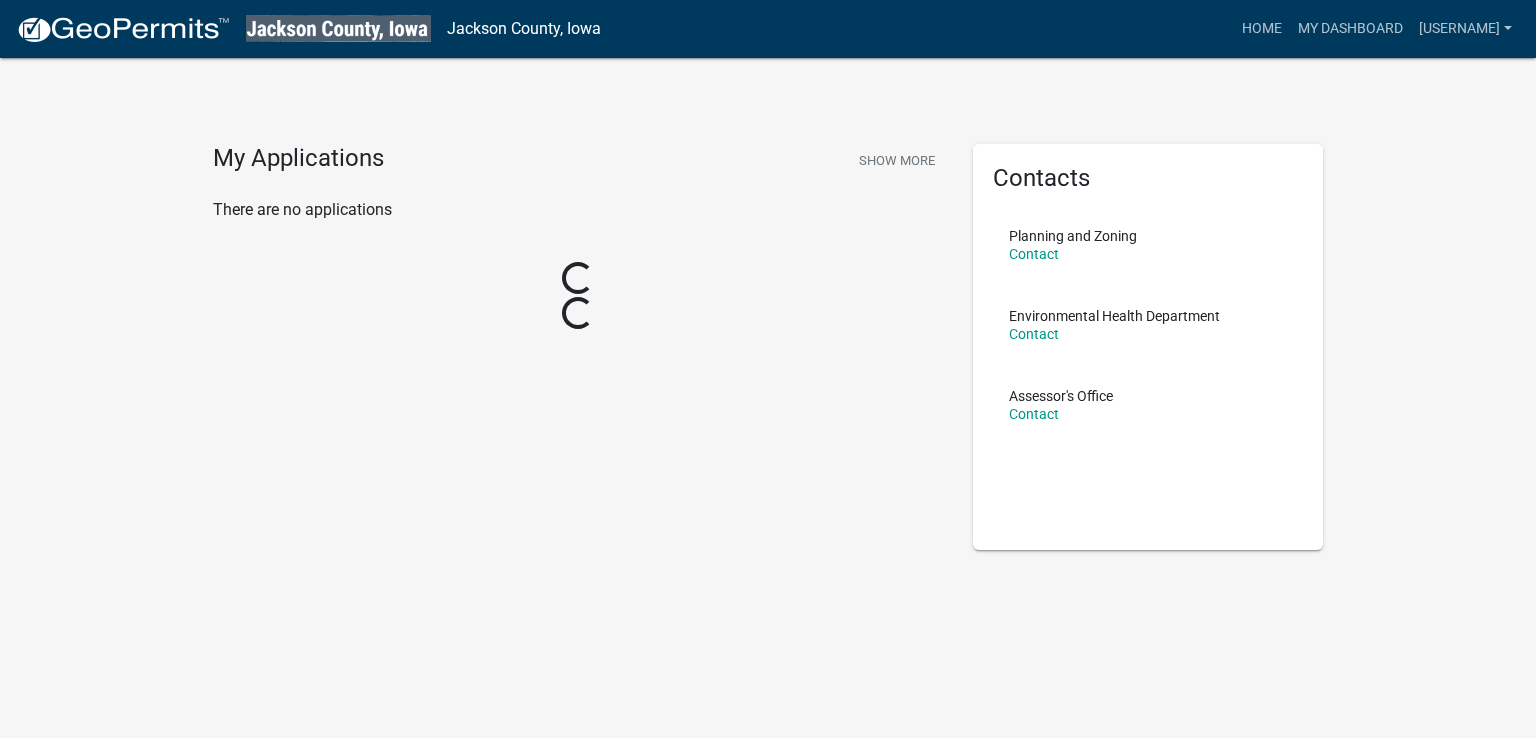 scroll, scrollTop: 0, scrollLeft: 0, axis: both 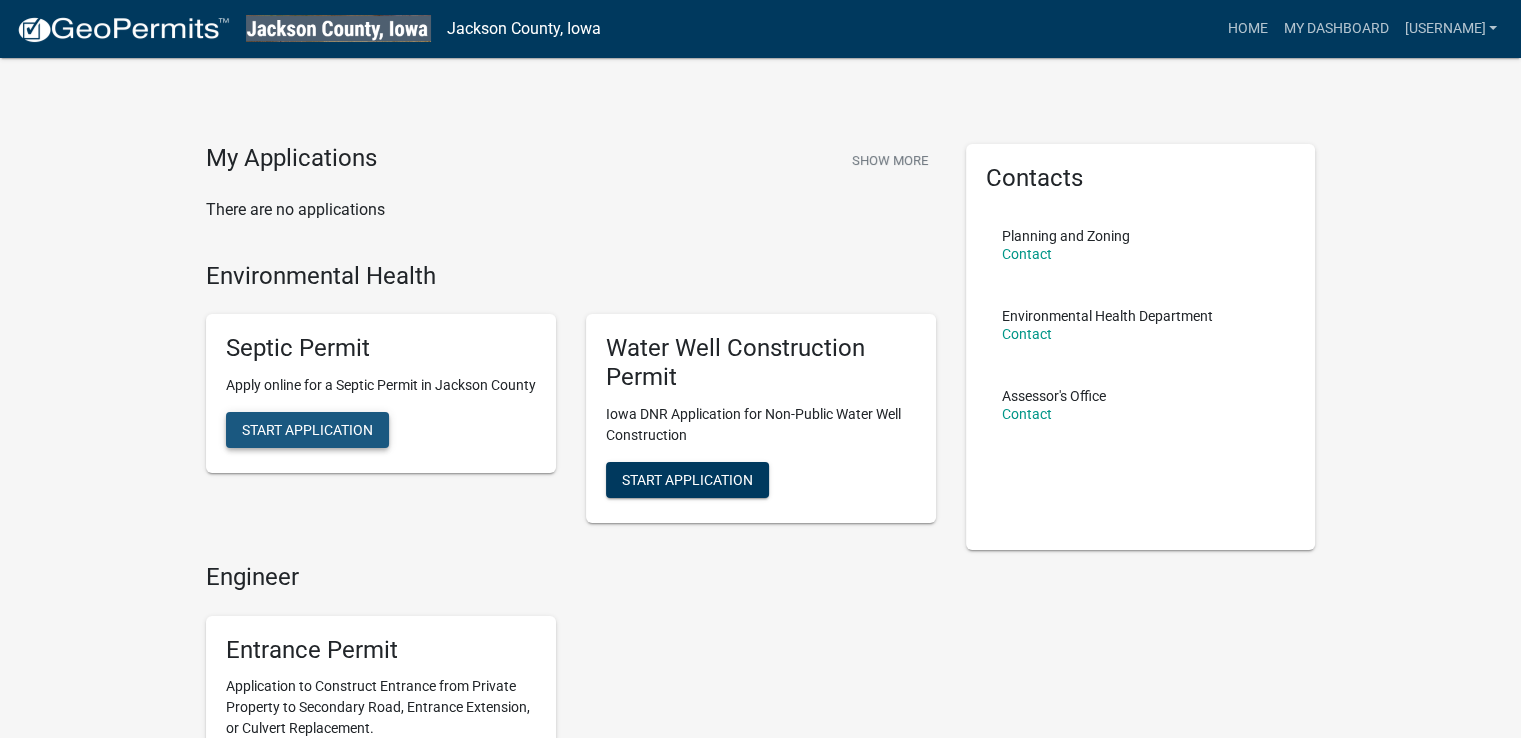 click on "Start Application" at bounding box center [307, 430] 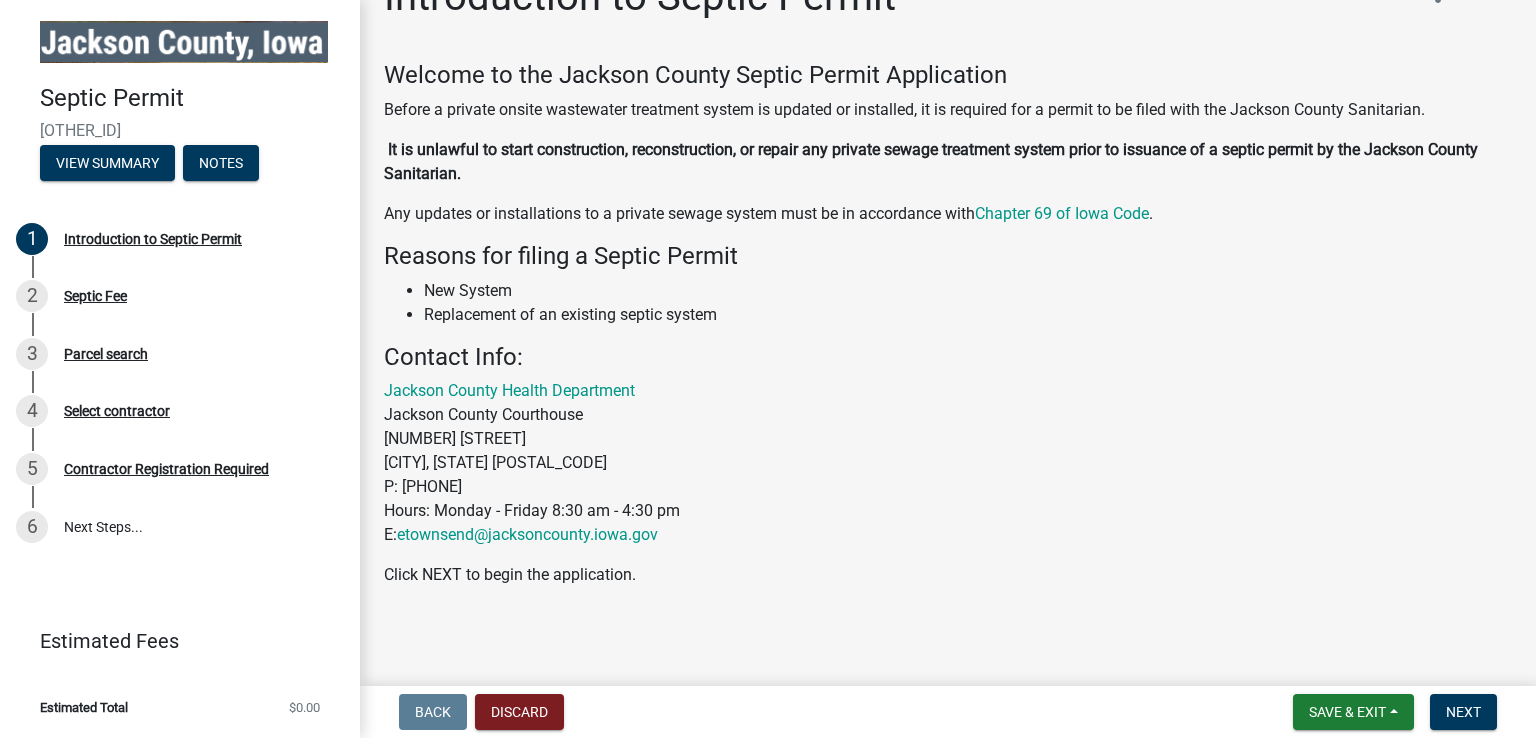 scroll, scrollTop: 55, scrollLeft: 0, axis: vertical 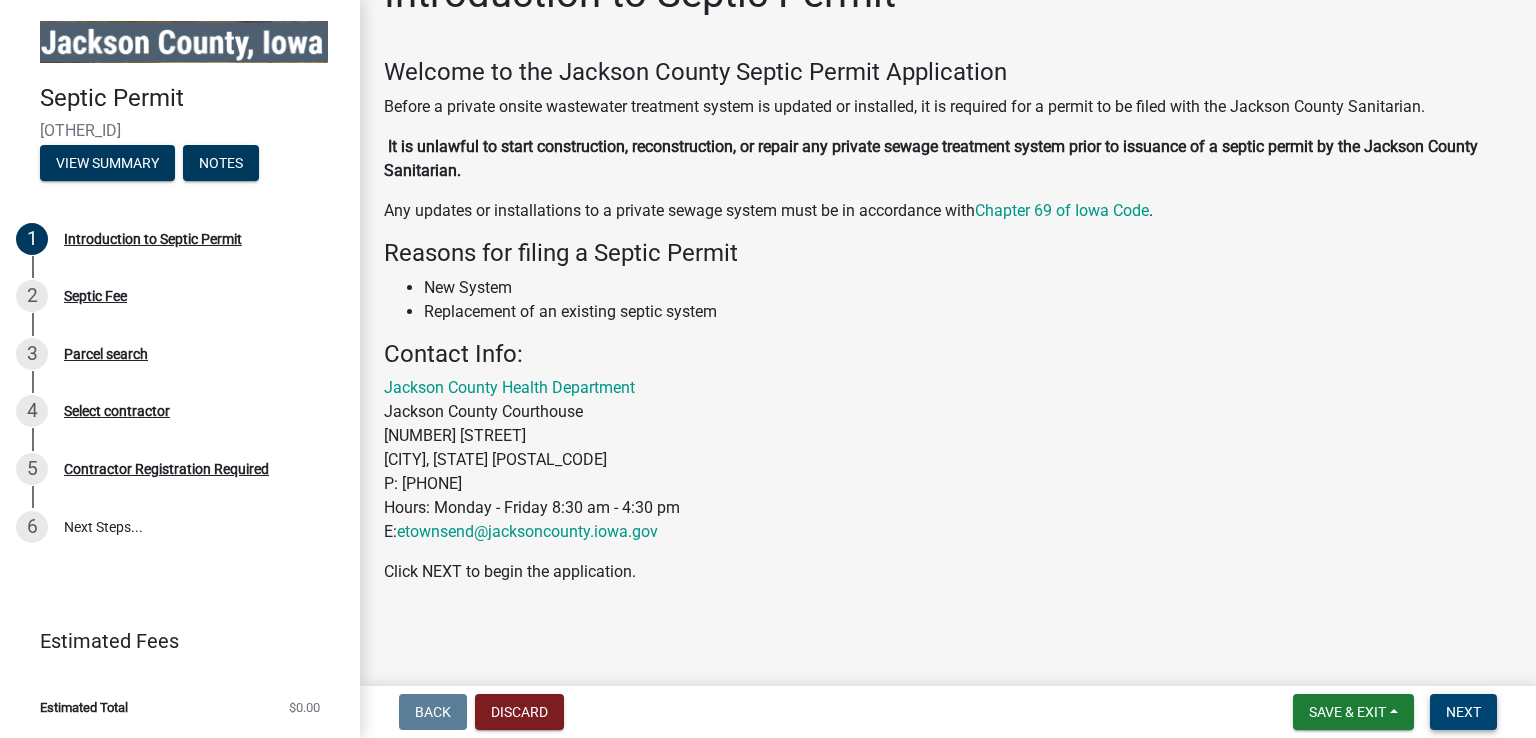 click on "Next" at bounding box center [1463, 712] 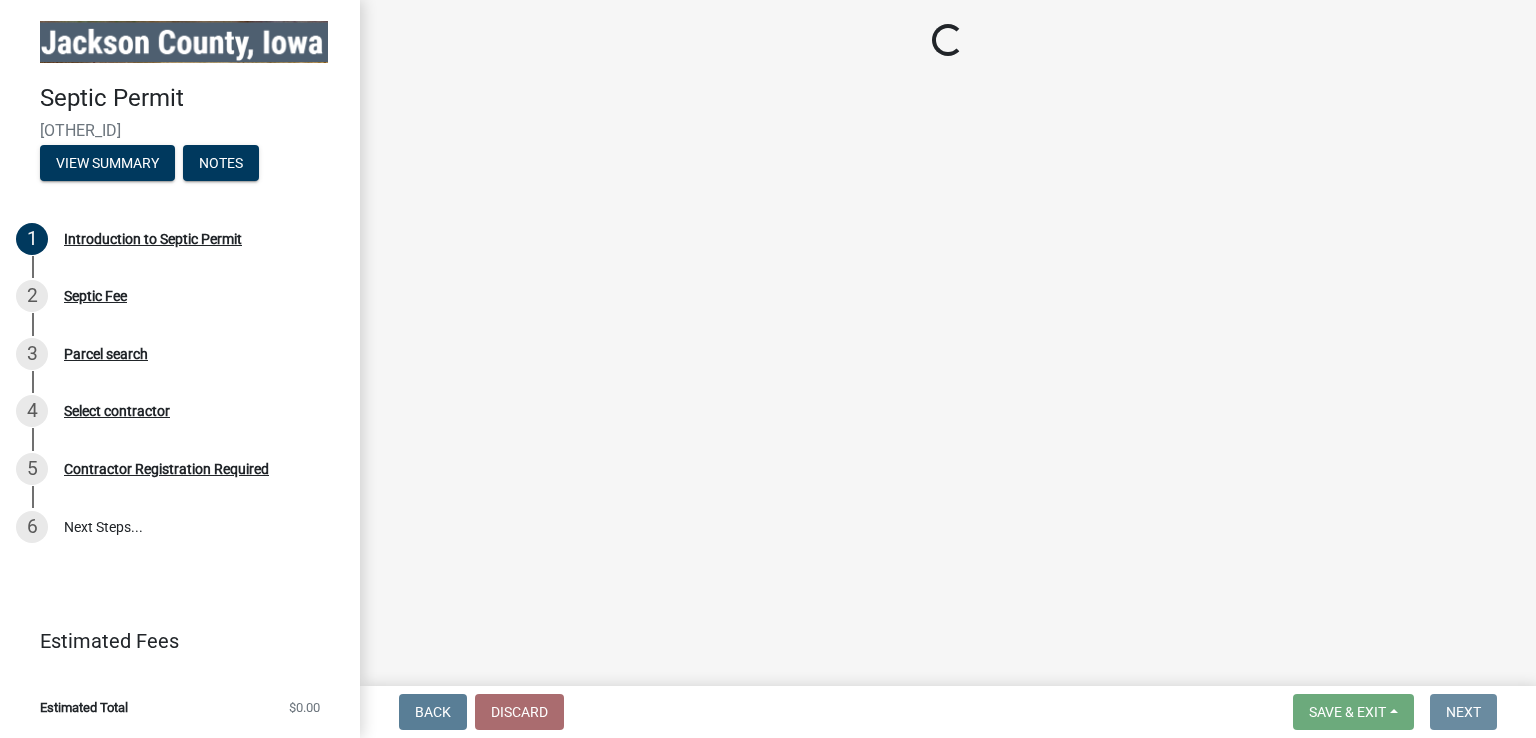 scroll, scrollTop: 0, scrollLeft: 0, axis: both 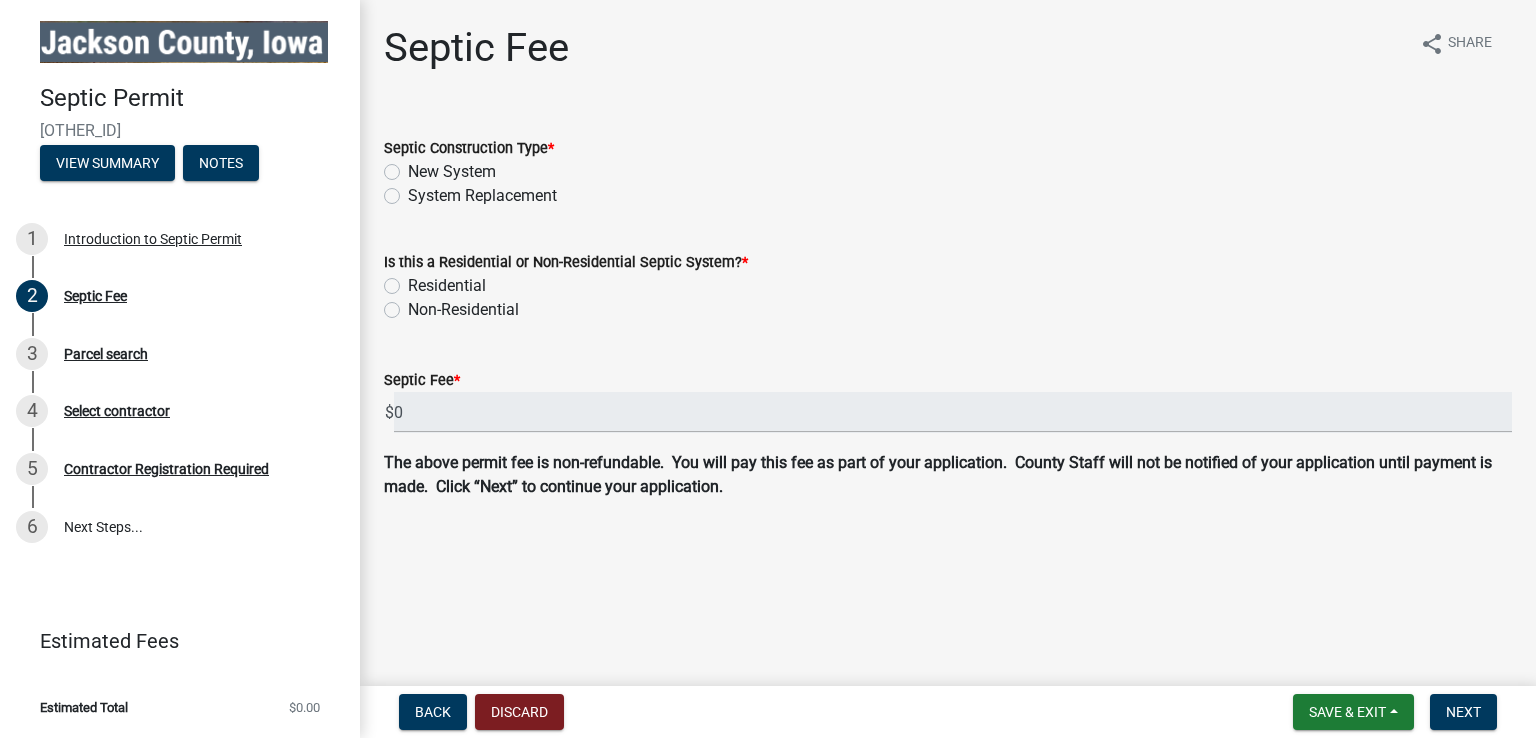click on "New System" 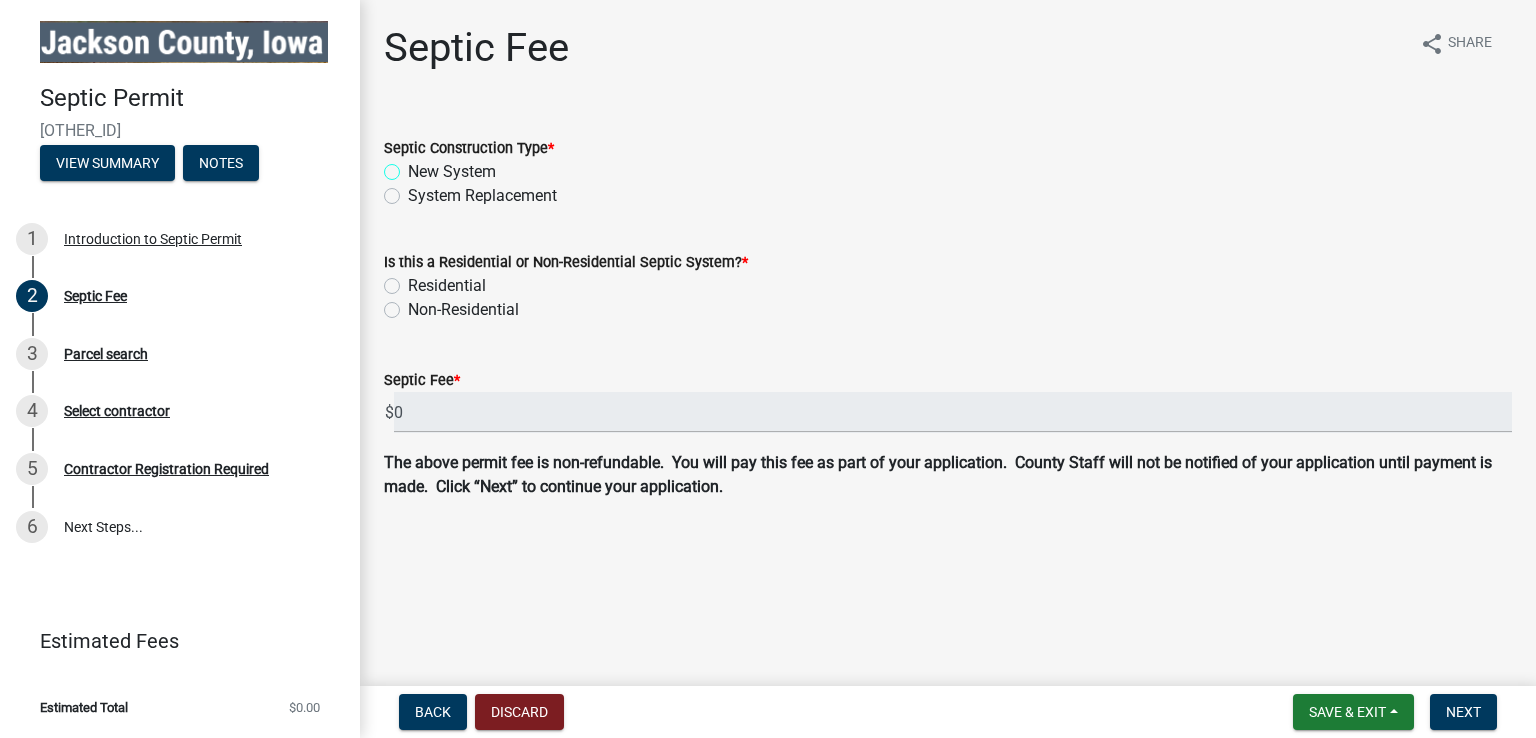 click on "New System" at bounding box center [414, 166] 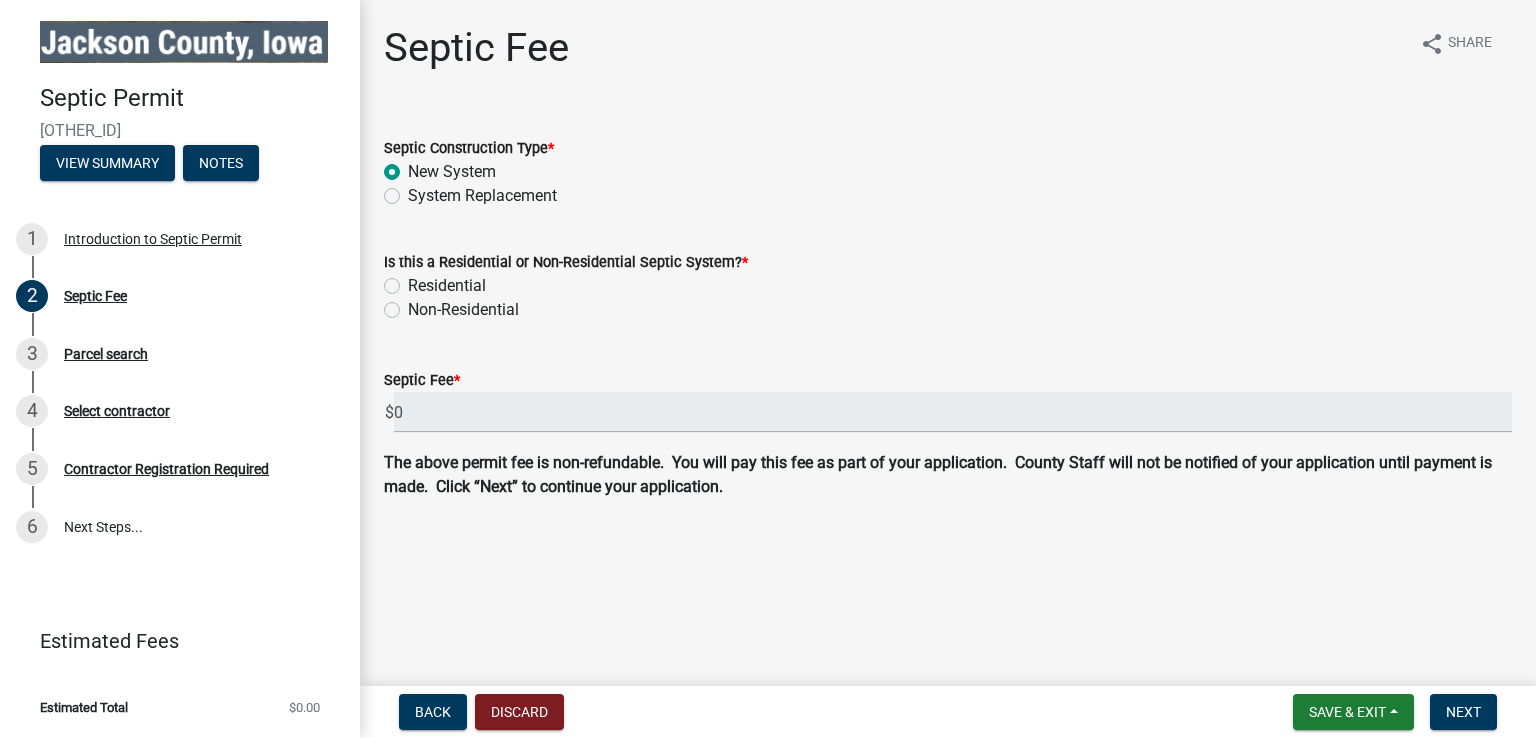 radio on "true" 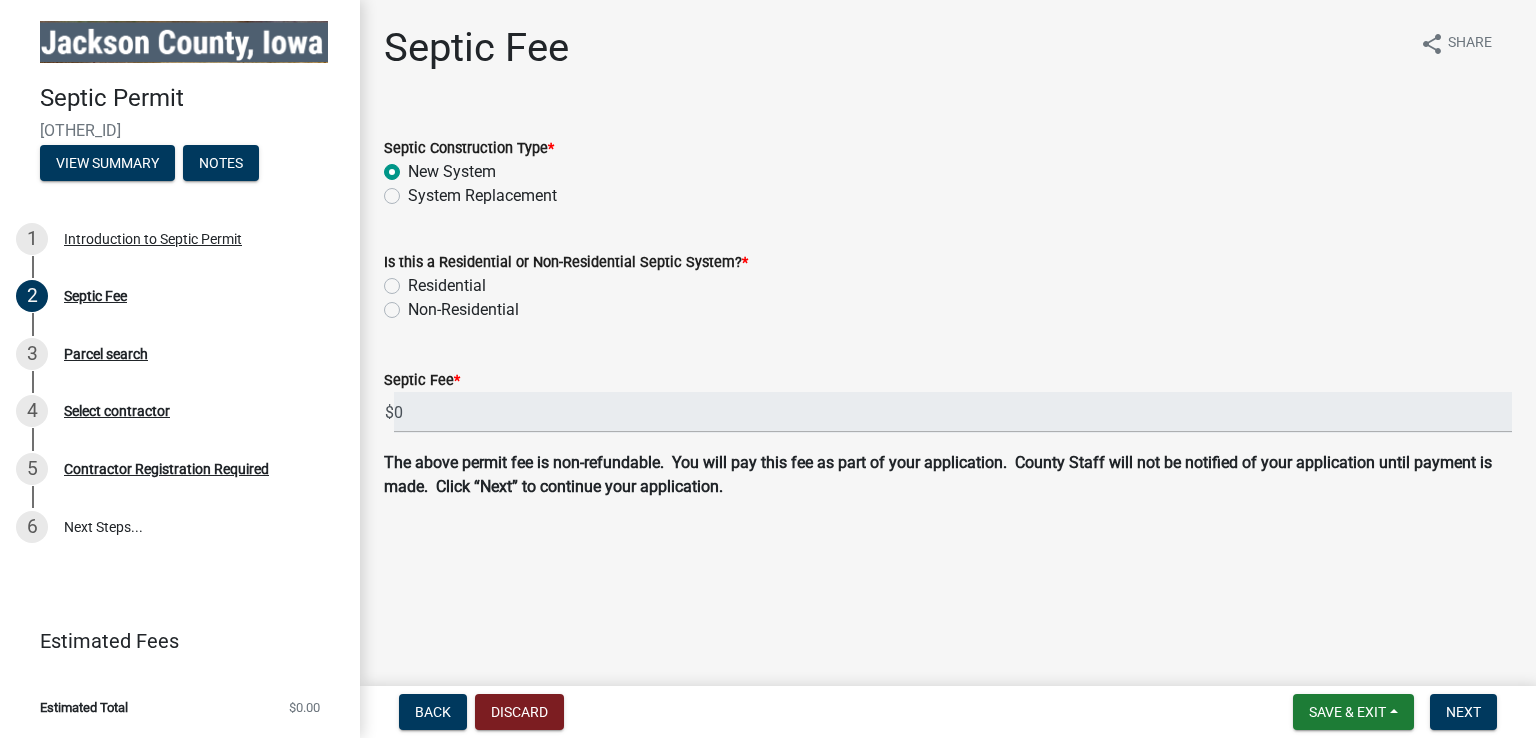click on "Residential" 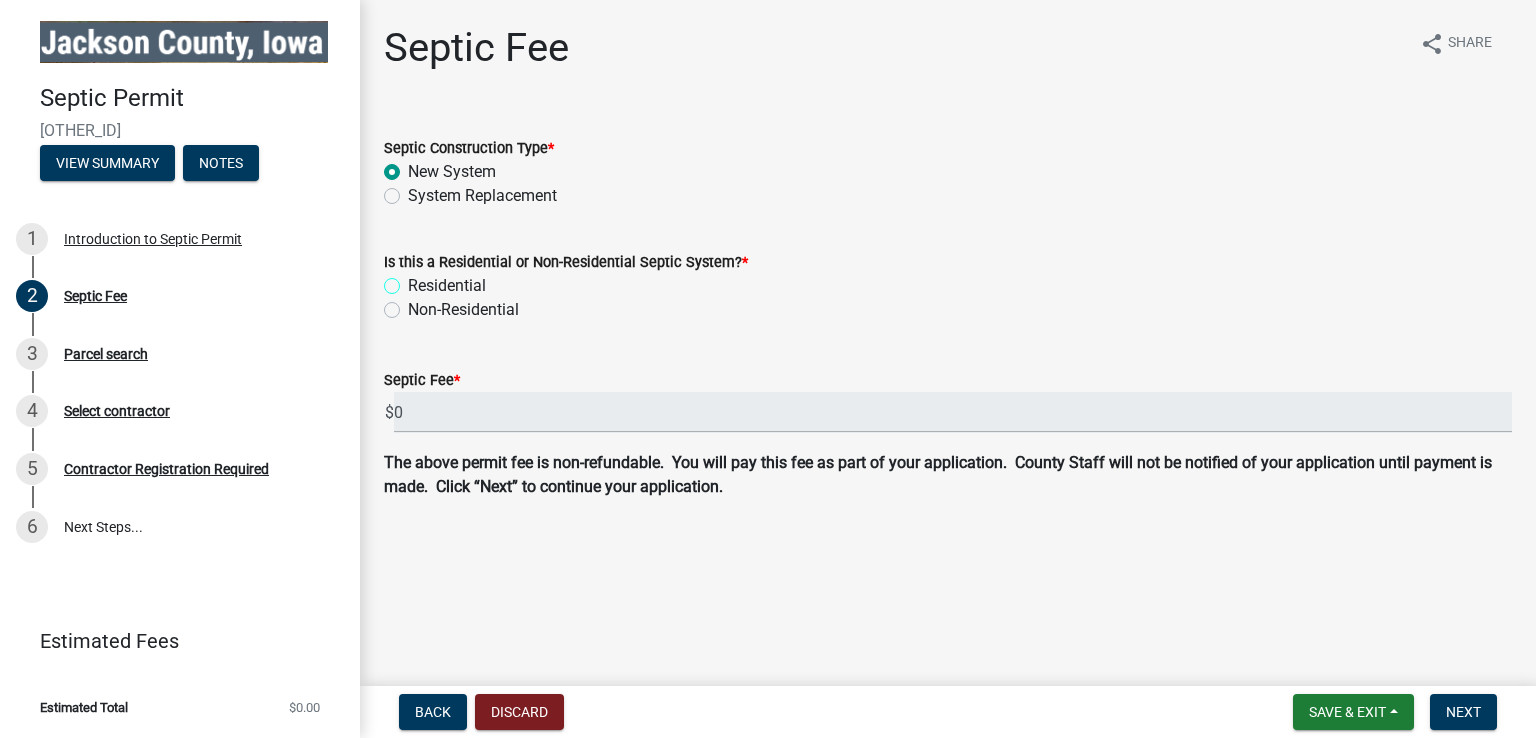 click on "Residential" at bounding box center (414, 280) 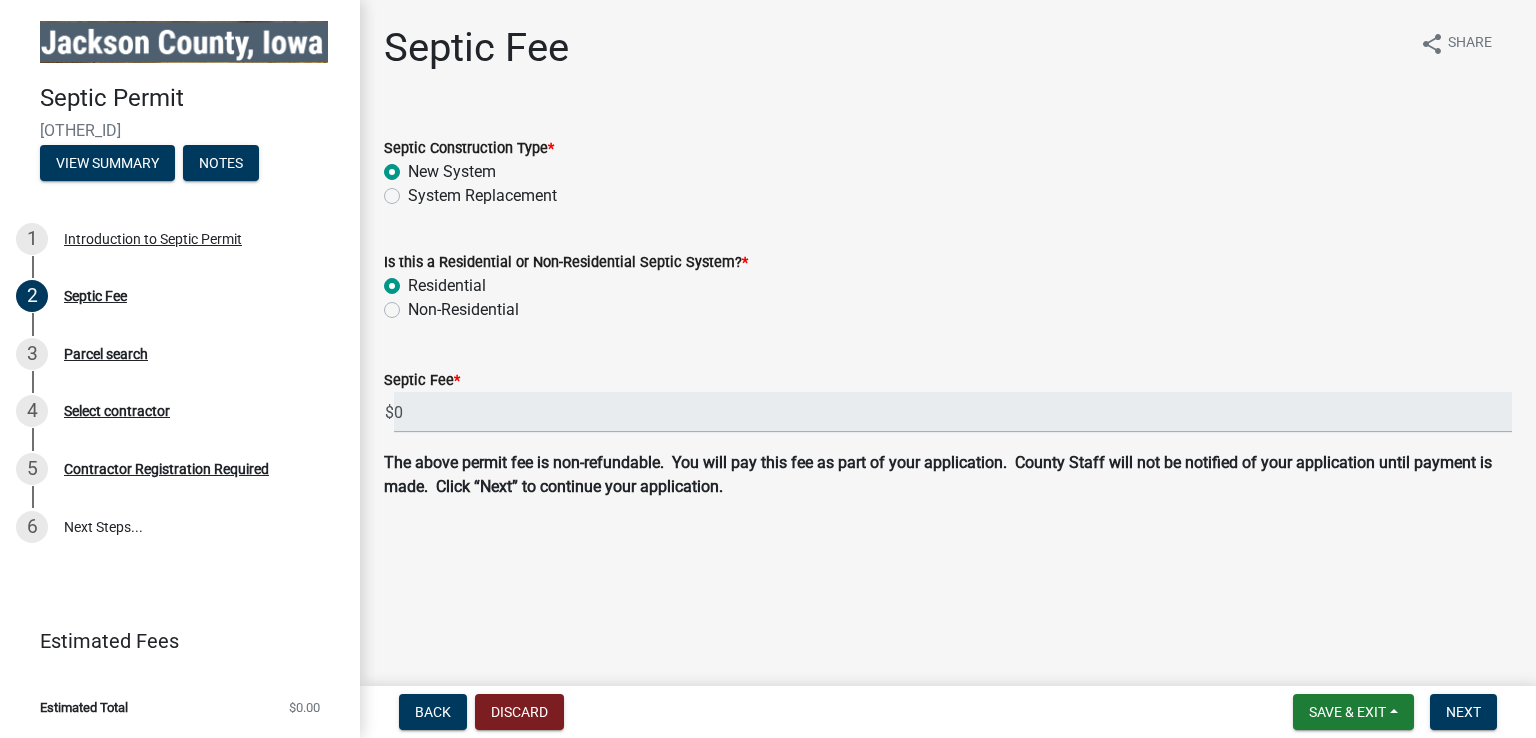 radio on "true" 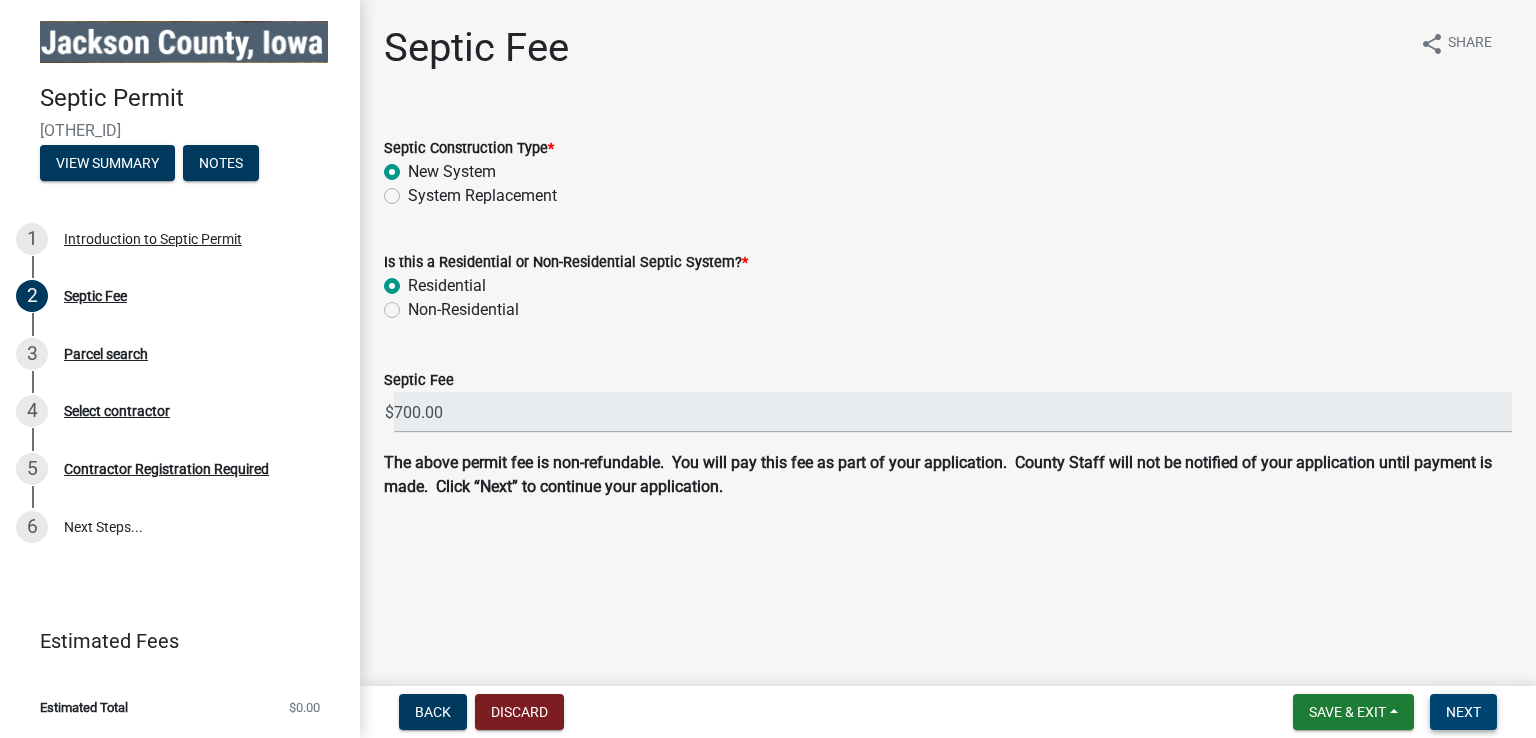 click on "Next" at bounding box center [1463, 712] 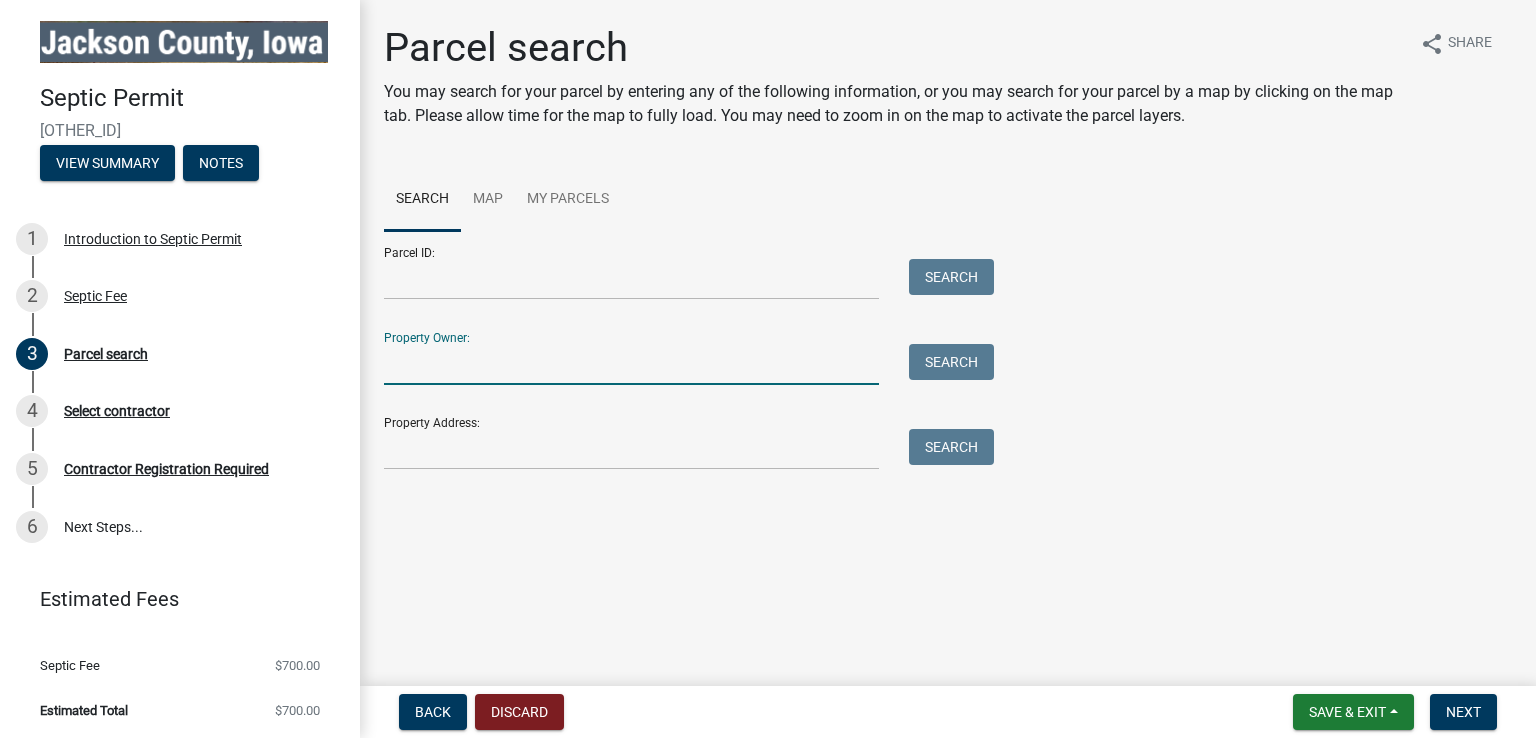 click on "Property Owner:" at bounding box center (631, 364) 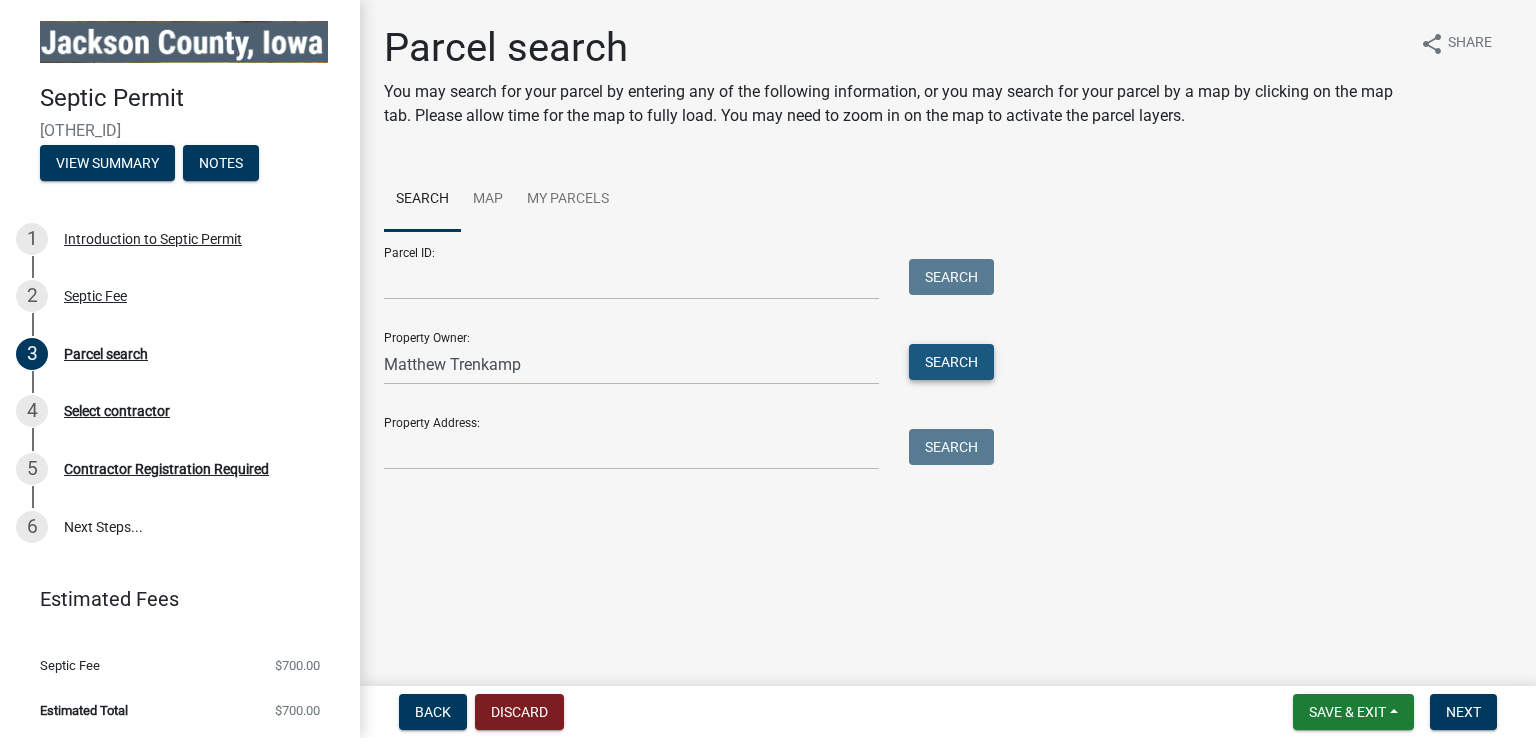 click on "Search" at bounding box center (951, 362) 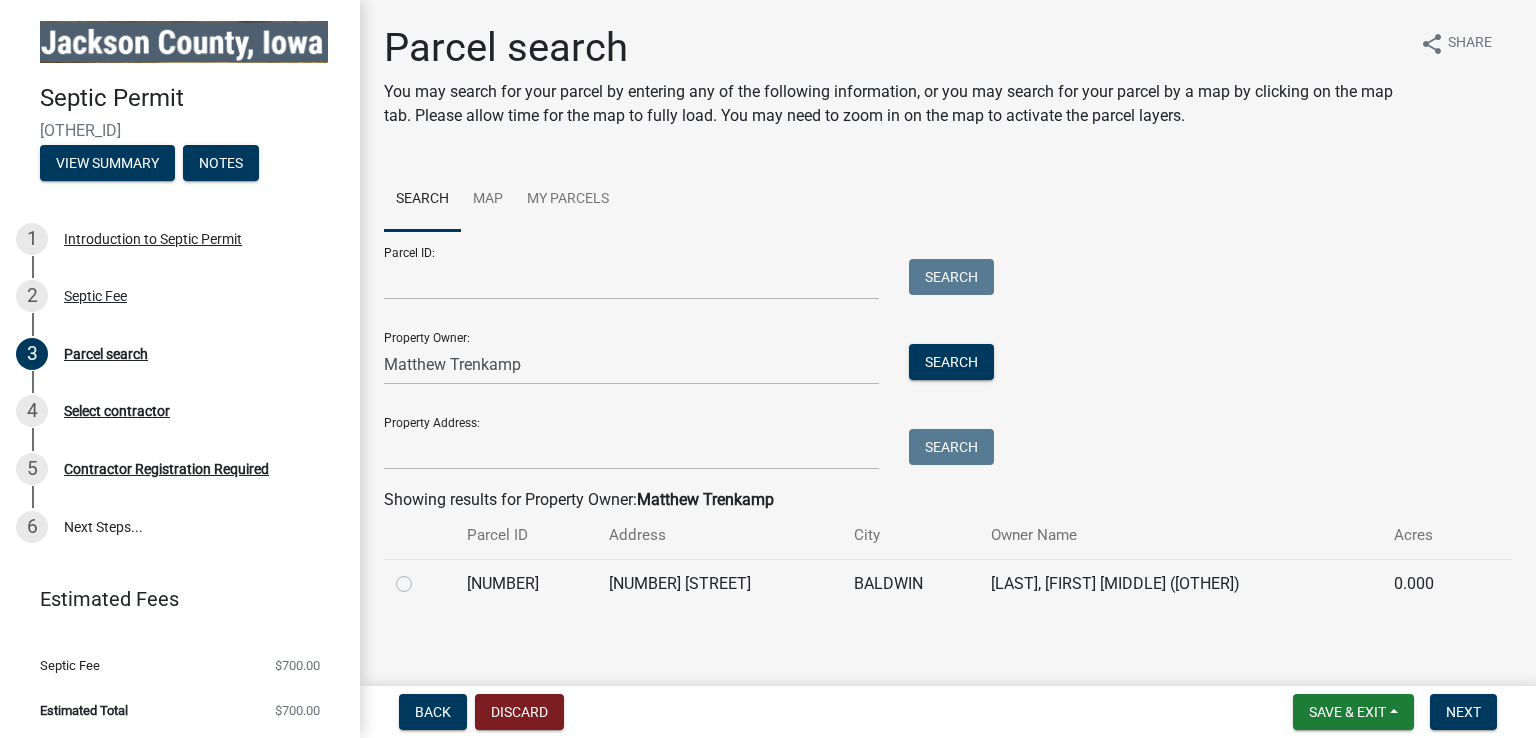 click on "[NUMBER]" 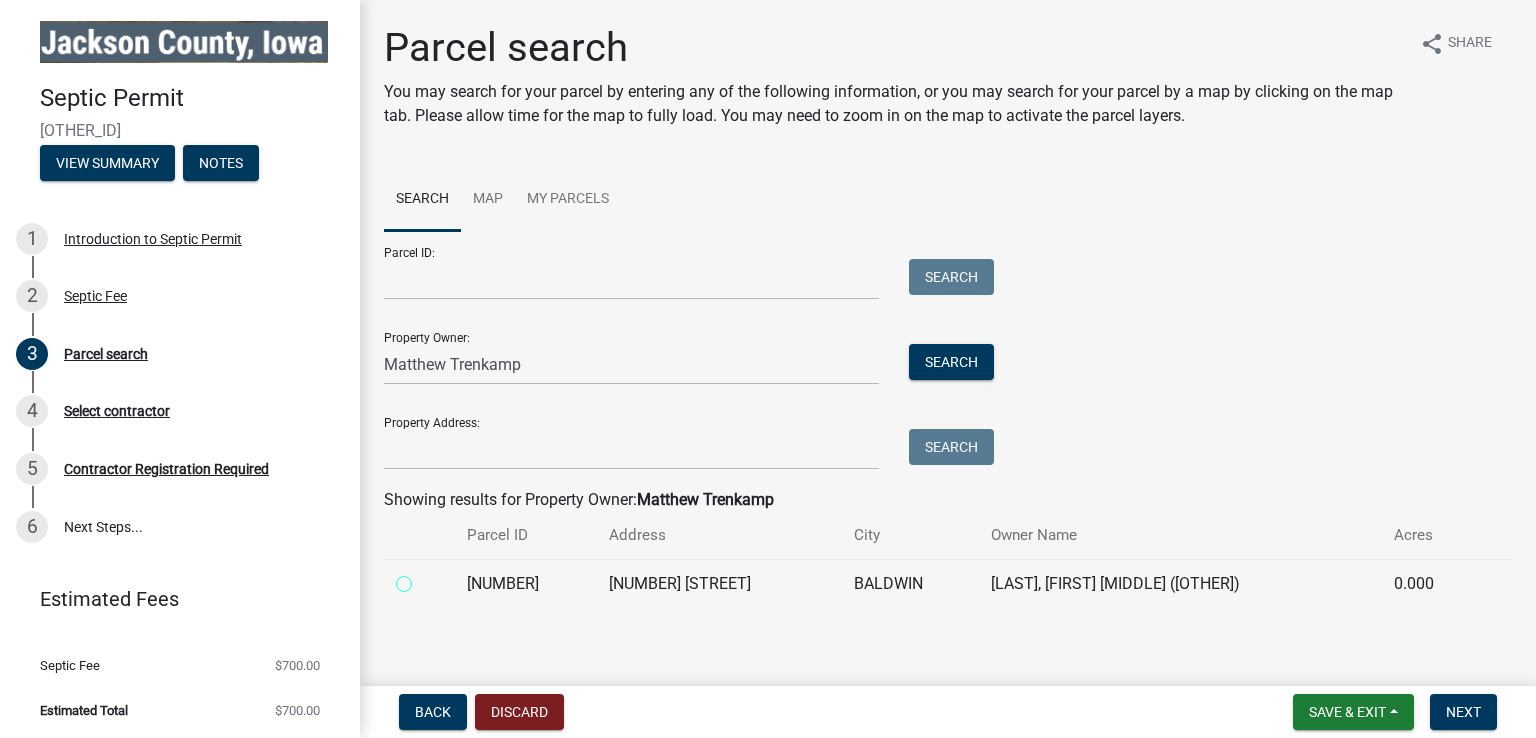 click at bounding box center (426, 578) 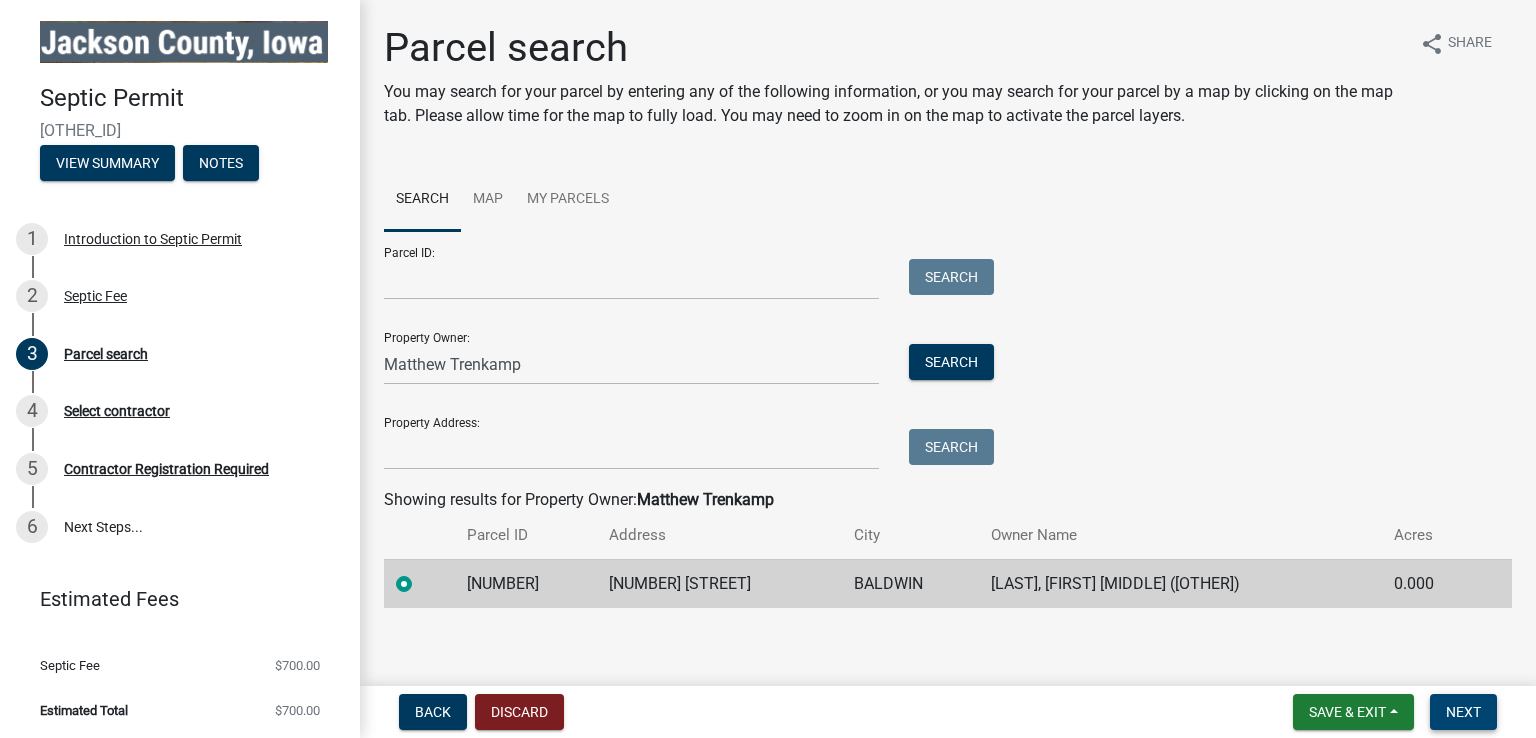 click on "Next" at bounding box center (1463, 712) 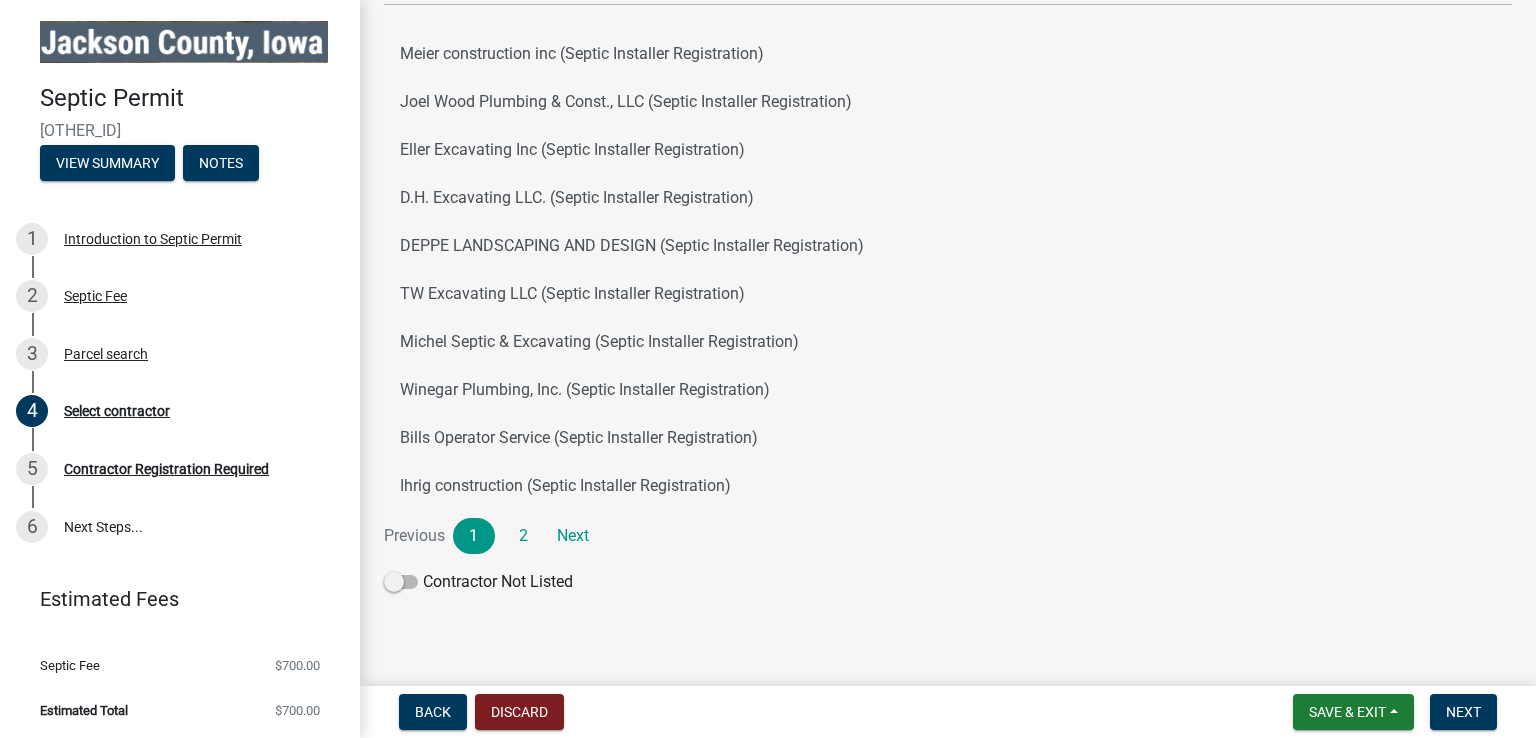 scroll, scrollTop: 281, scrollLeft: 0, axis: vertical 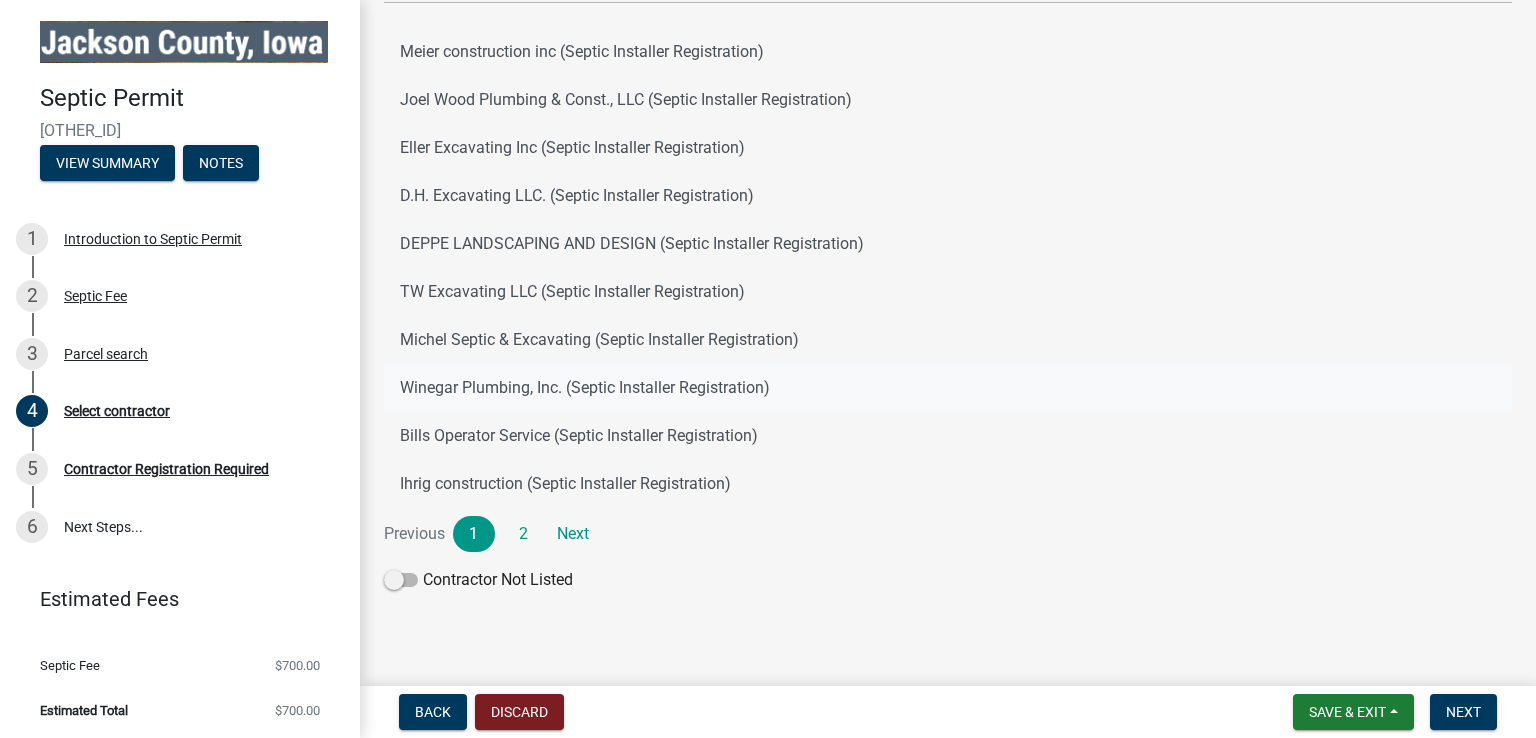 click on "Winegar Plumbing, Inc. (Septic Installer Registration)" 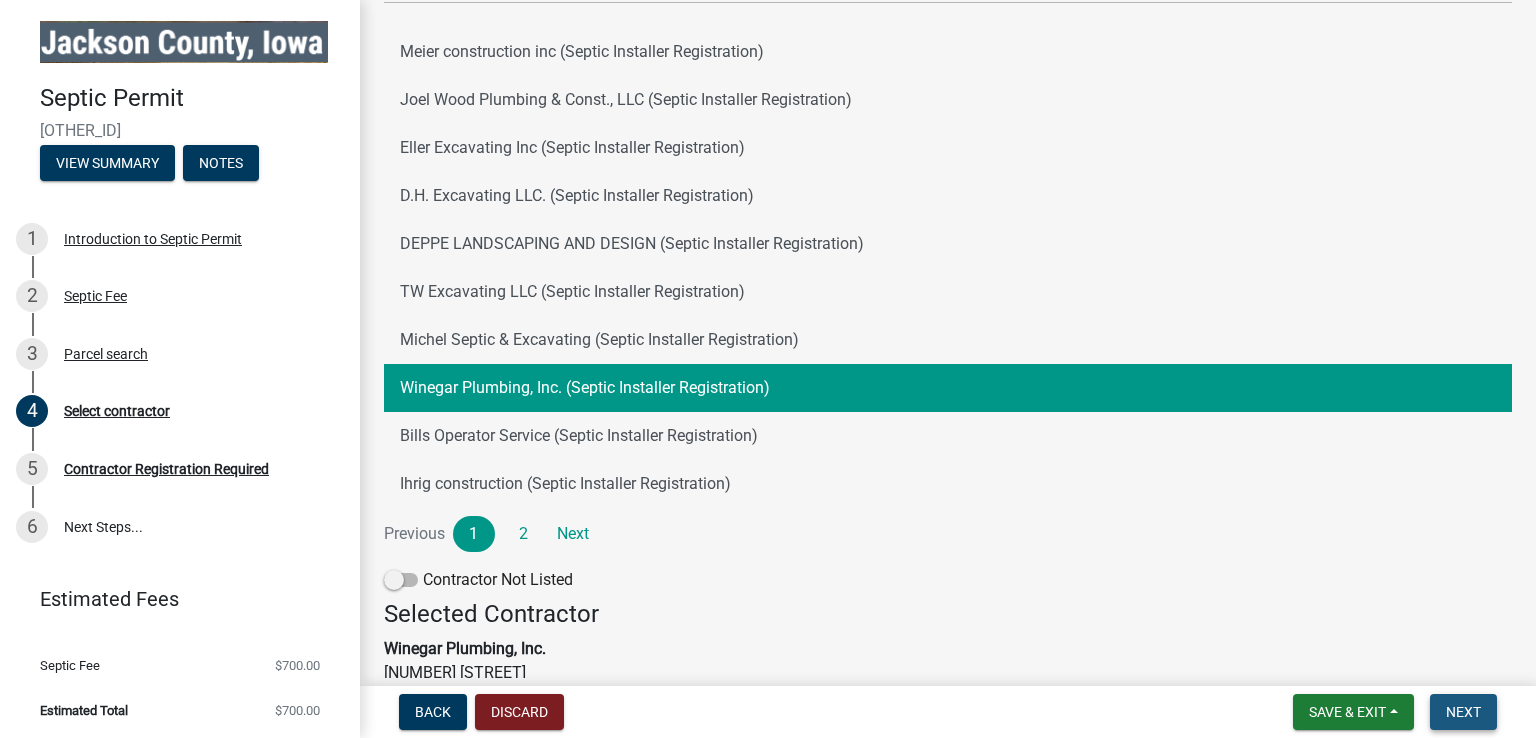 click on "Next" at bounding box center (1463, 712) 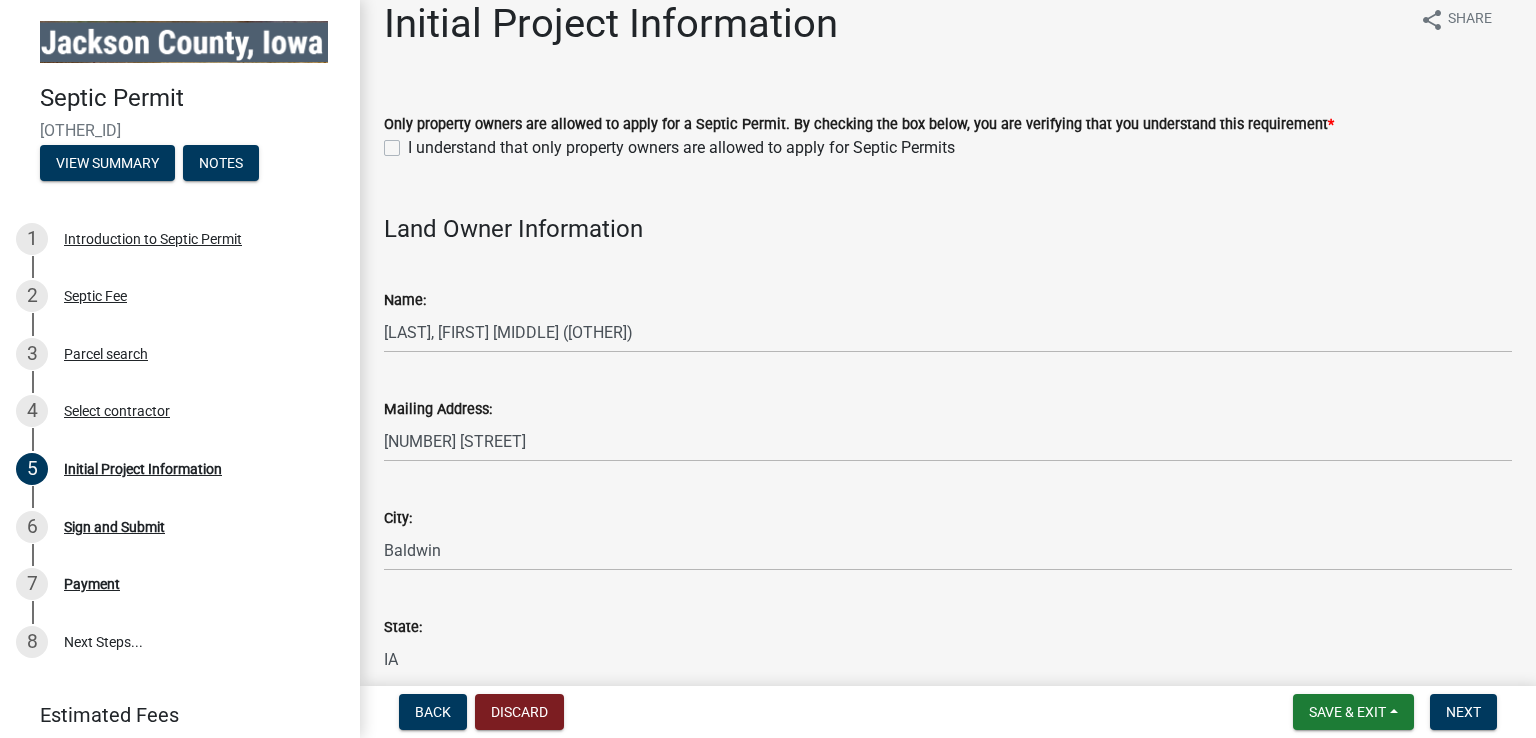 scroll, scrollTop: 0, scrollLeft: 0, axis: both 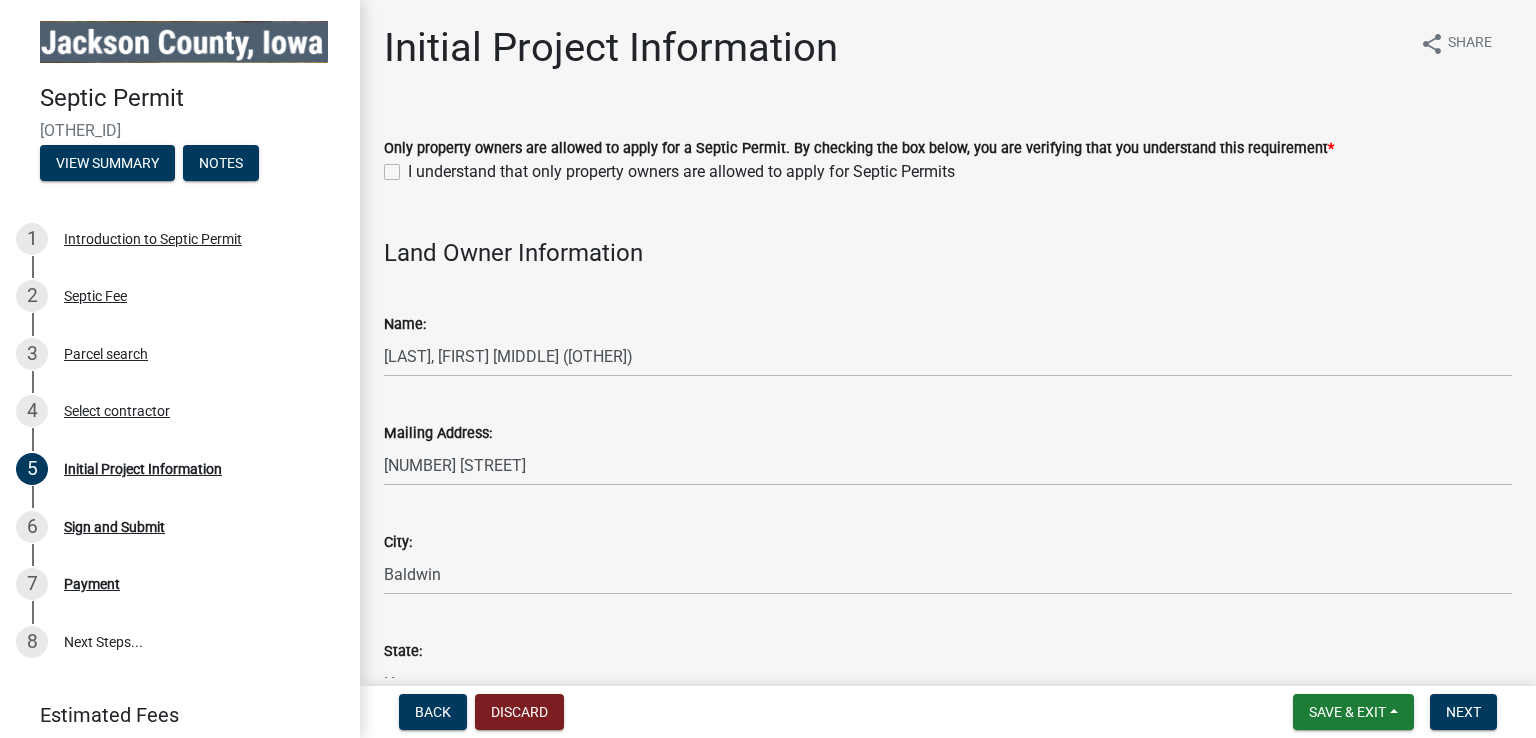 click on "I understand that only property owners are allowed to apply for Septic Permits" 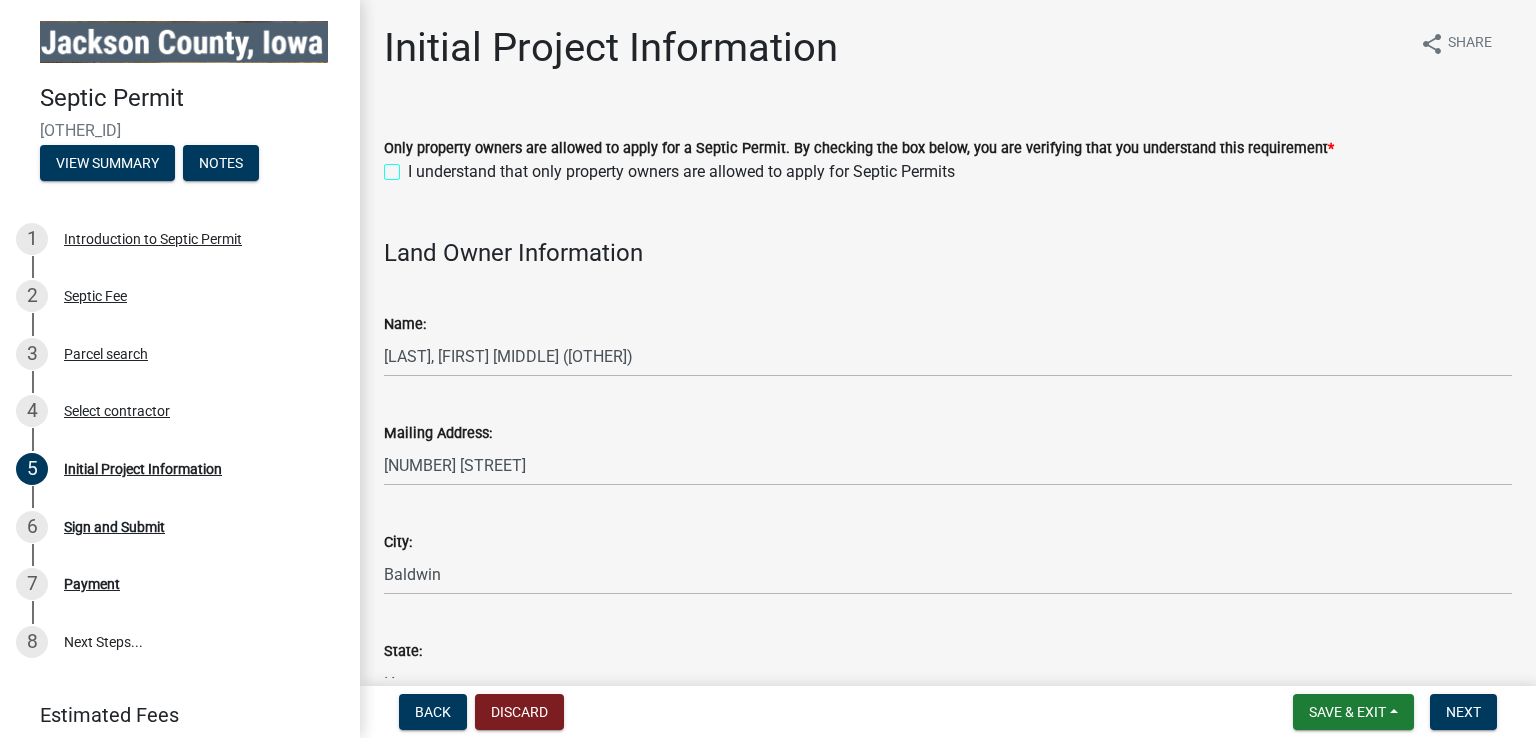 click on "I understand that only property owners are allowed to apply for Septic Permits" at bounding box center (414, 166) 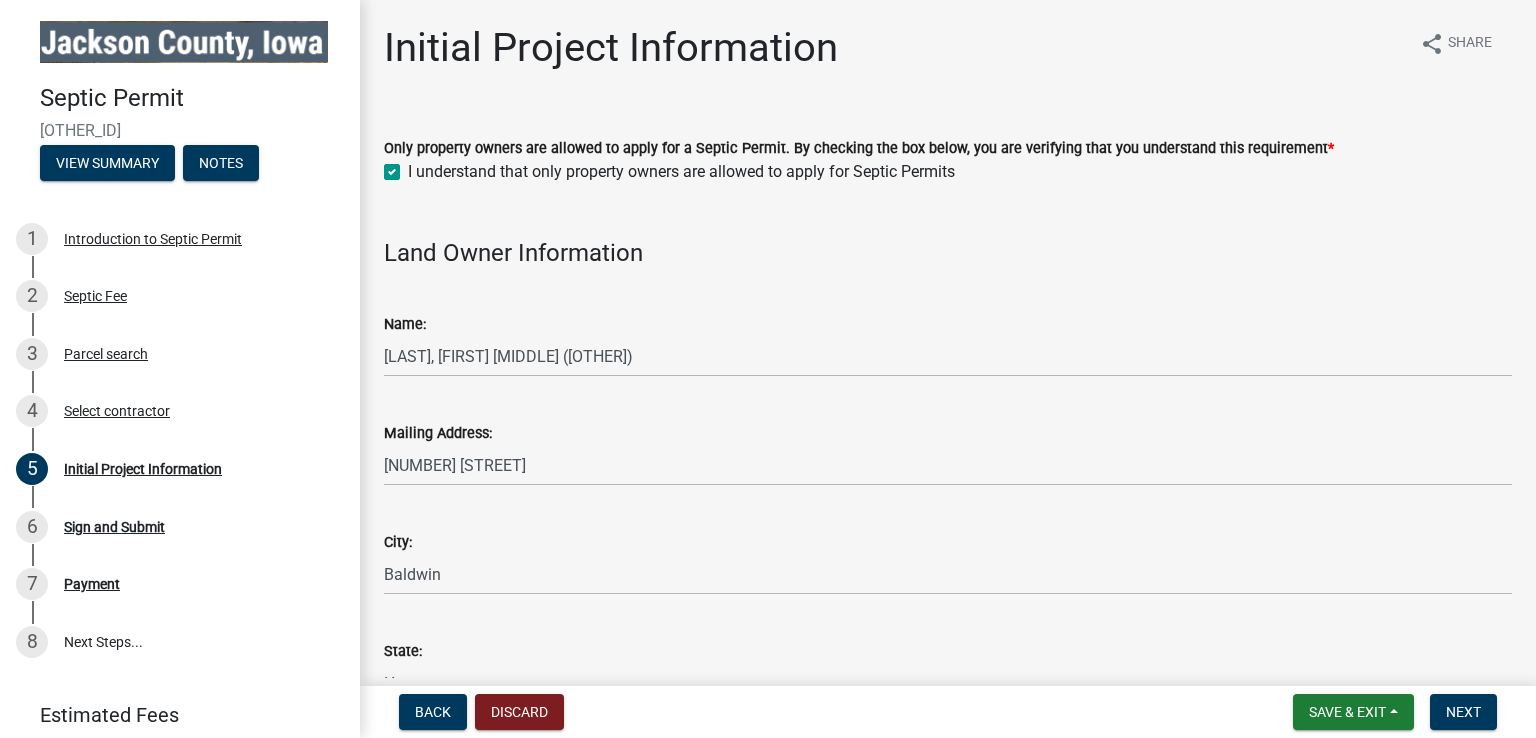 checkbox on "true" 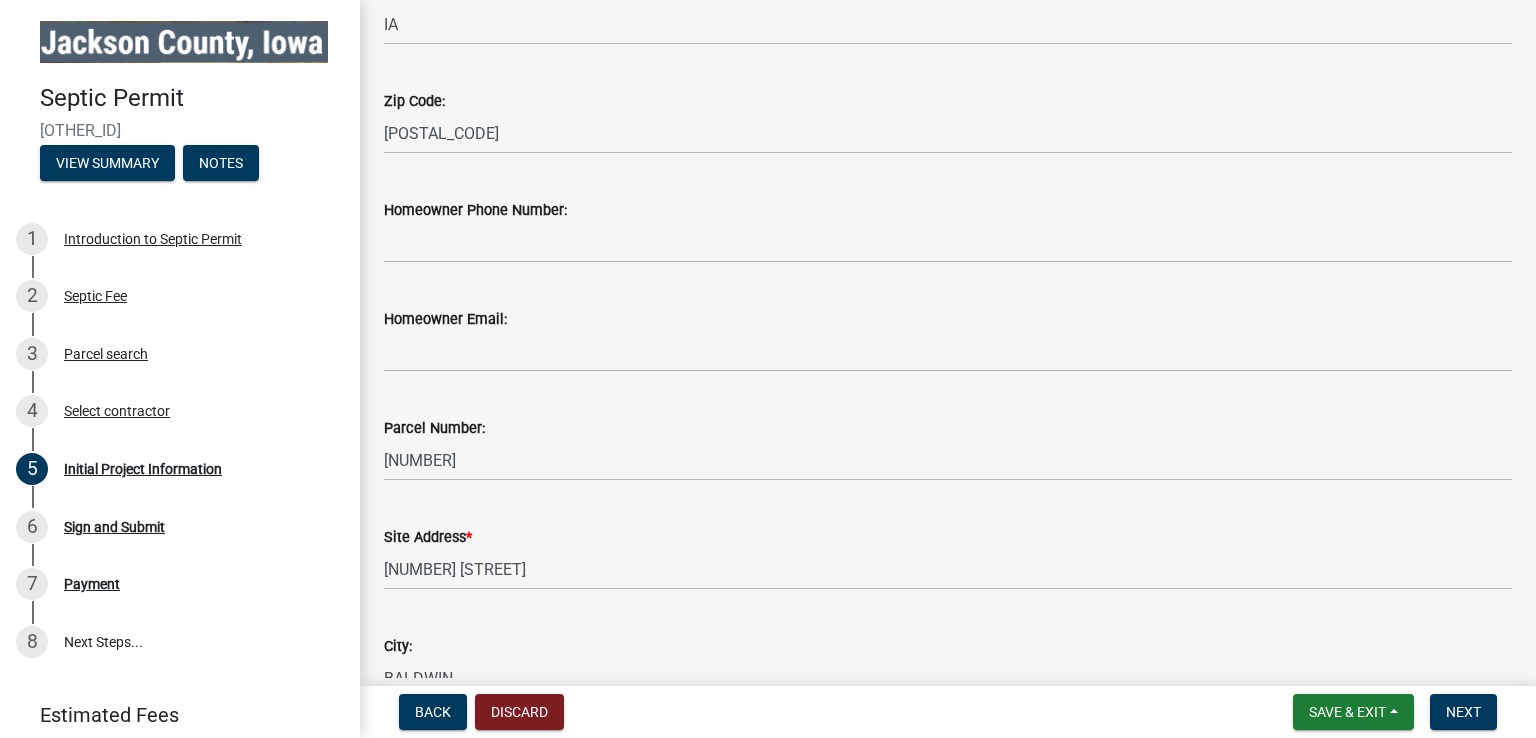scroll, scrollTop: 672, scrollLeft: 0, axis: vertical 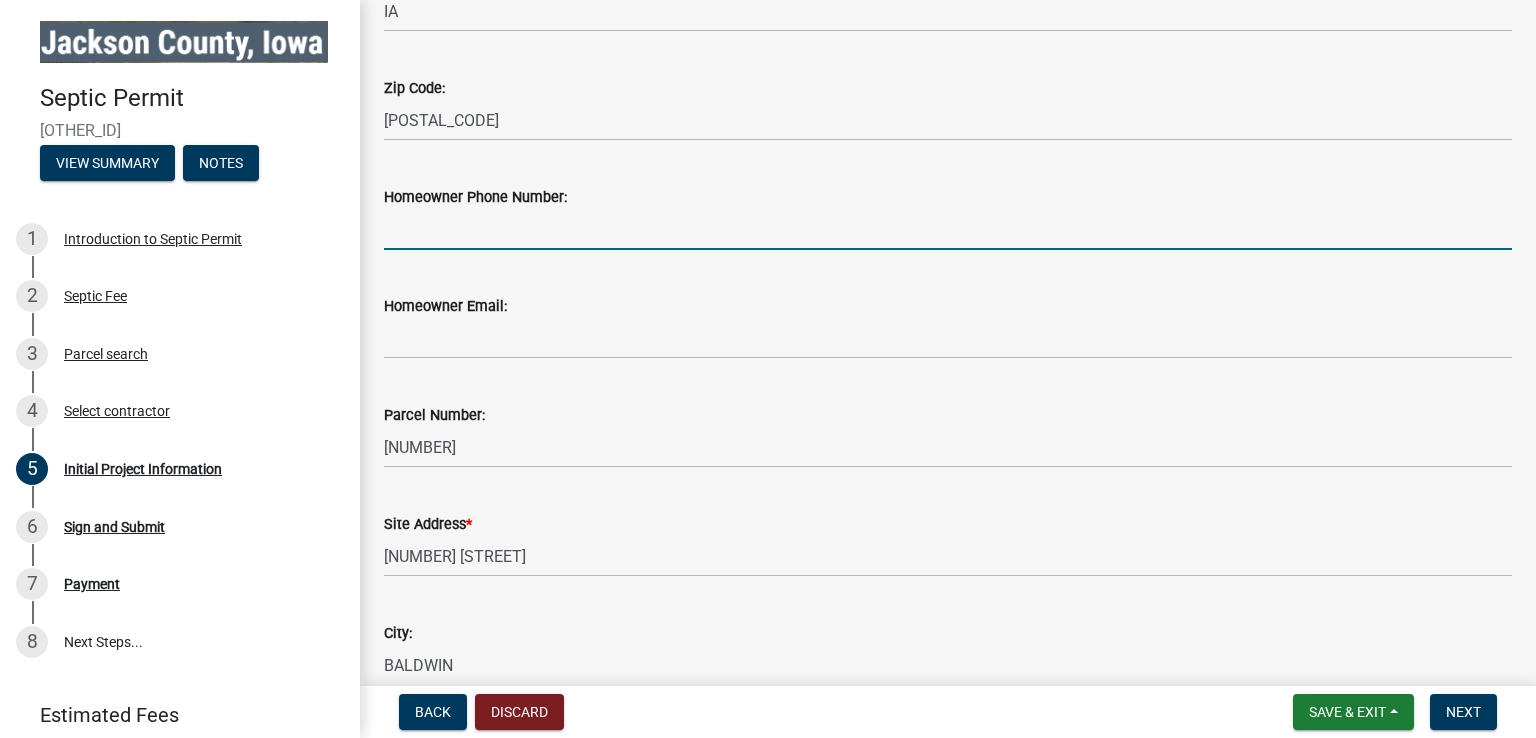 click on "Homeowner Phone Number:" at bounding box center (948, 229) 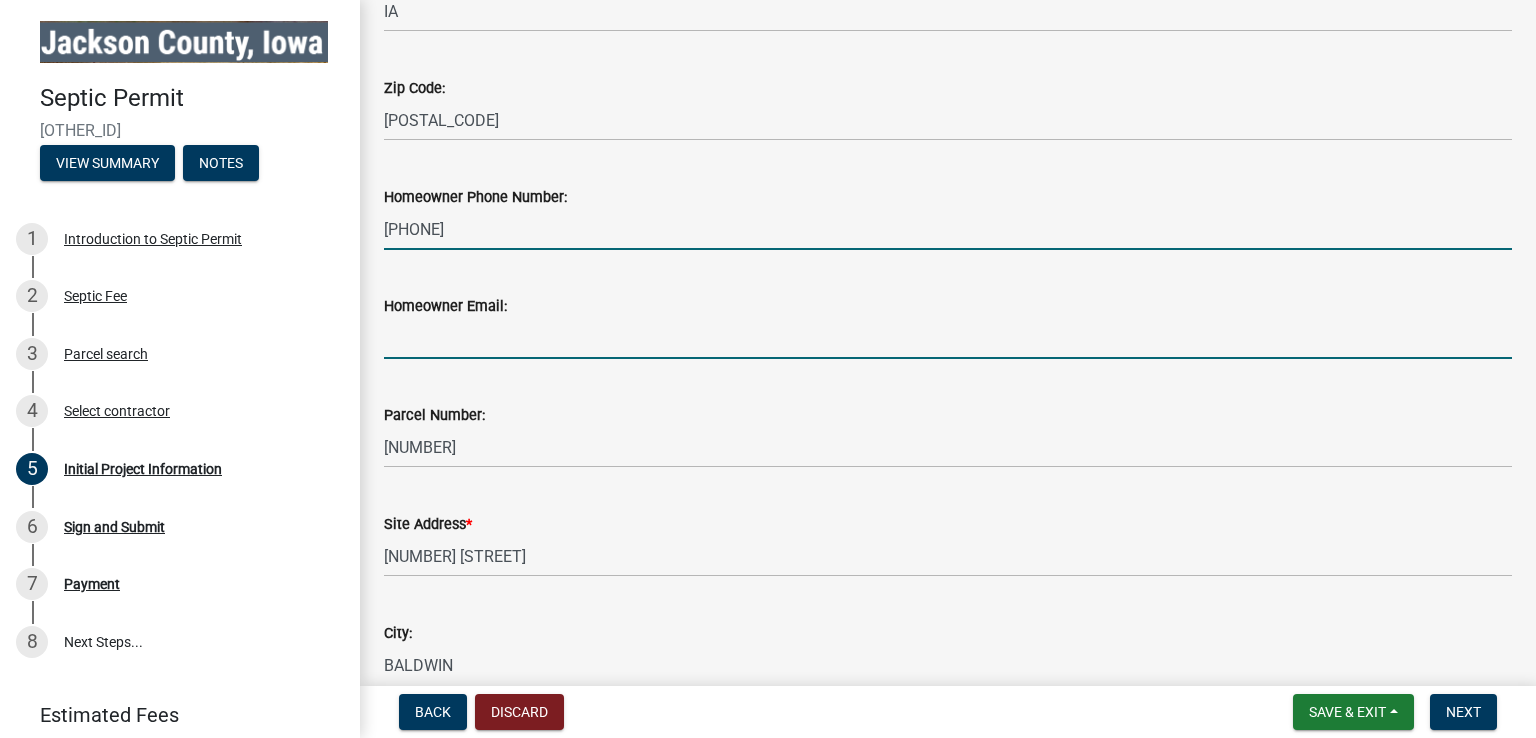 type on "[USERNAME]@[DOMAIN]" 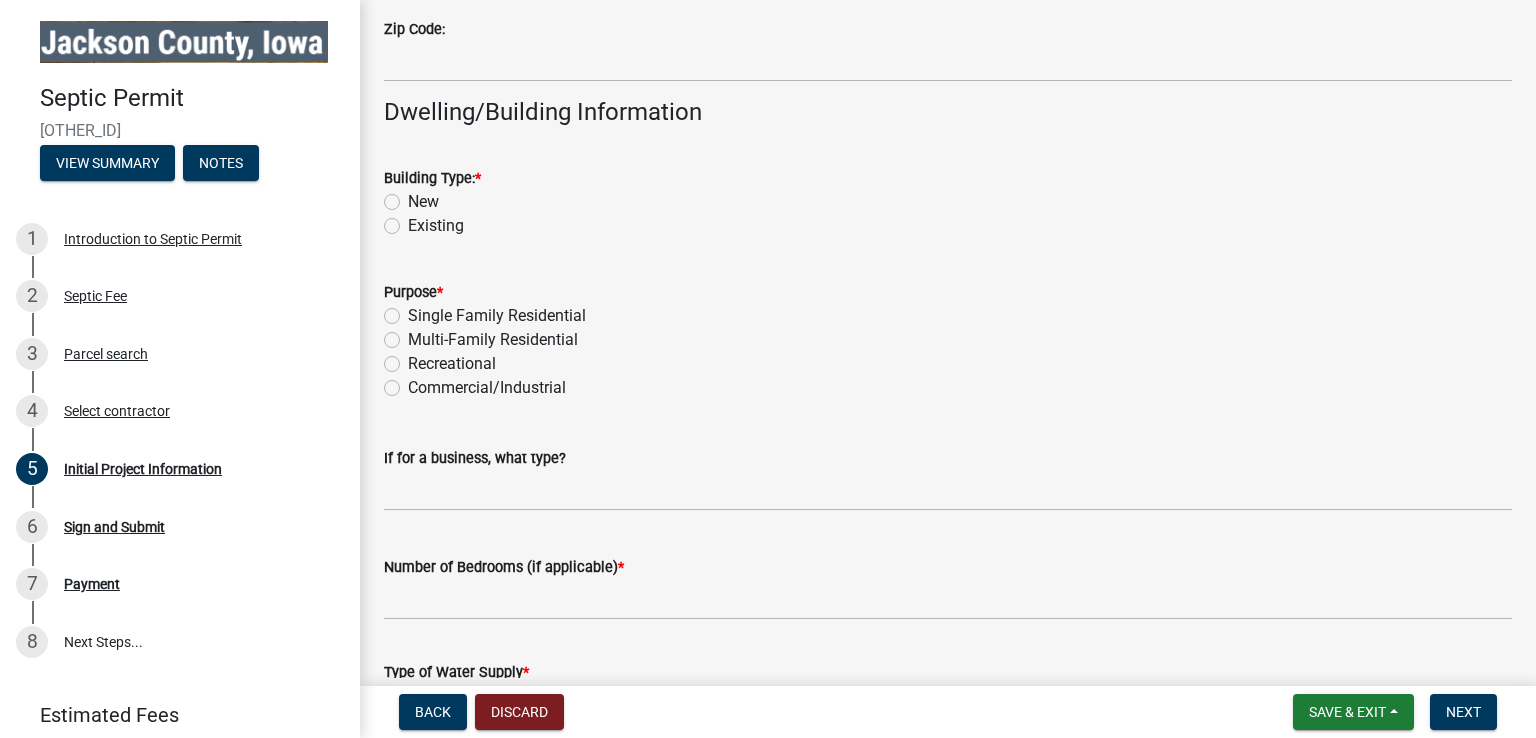 scroll, scrollTop: 1557, scrollLeft: 0, axis: vertical 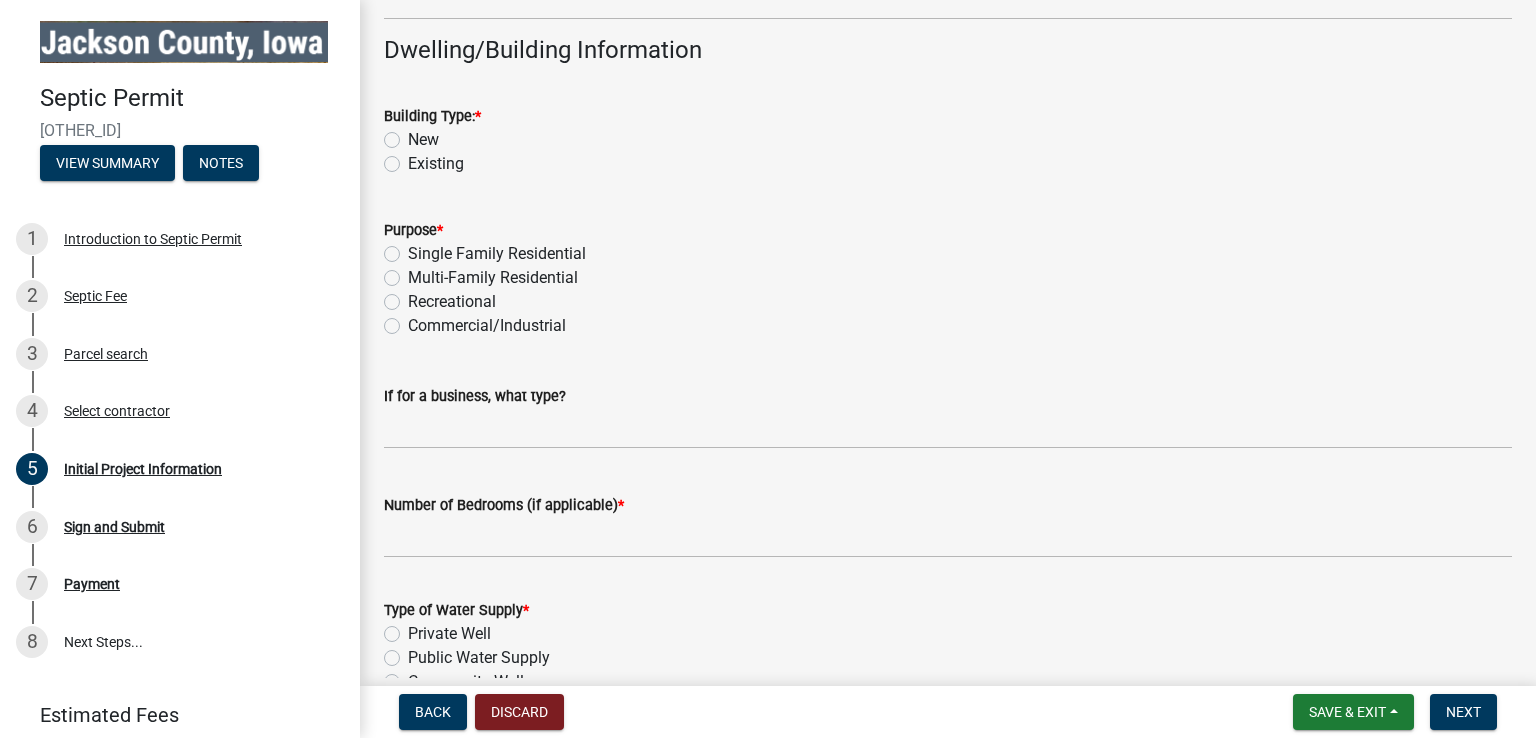 click on "New" 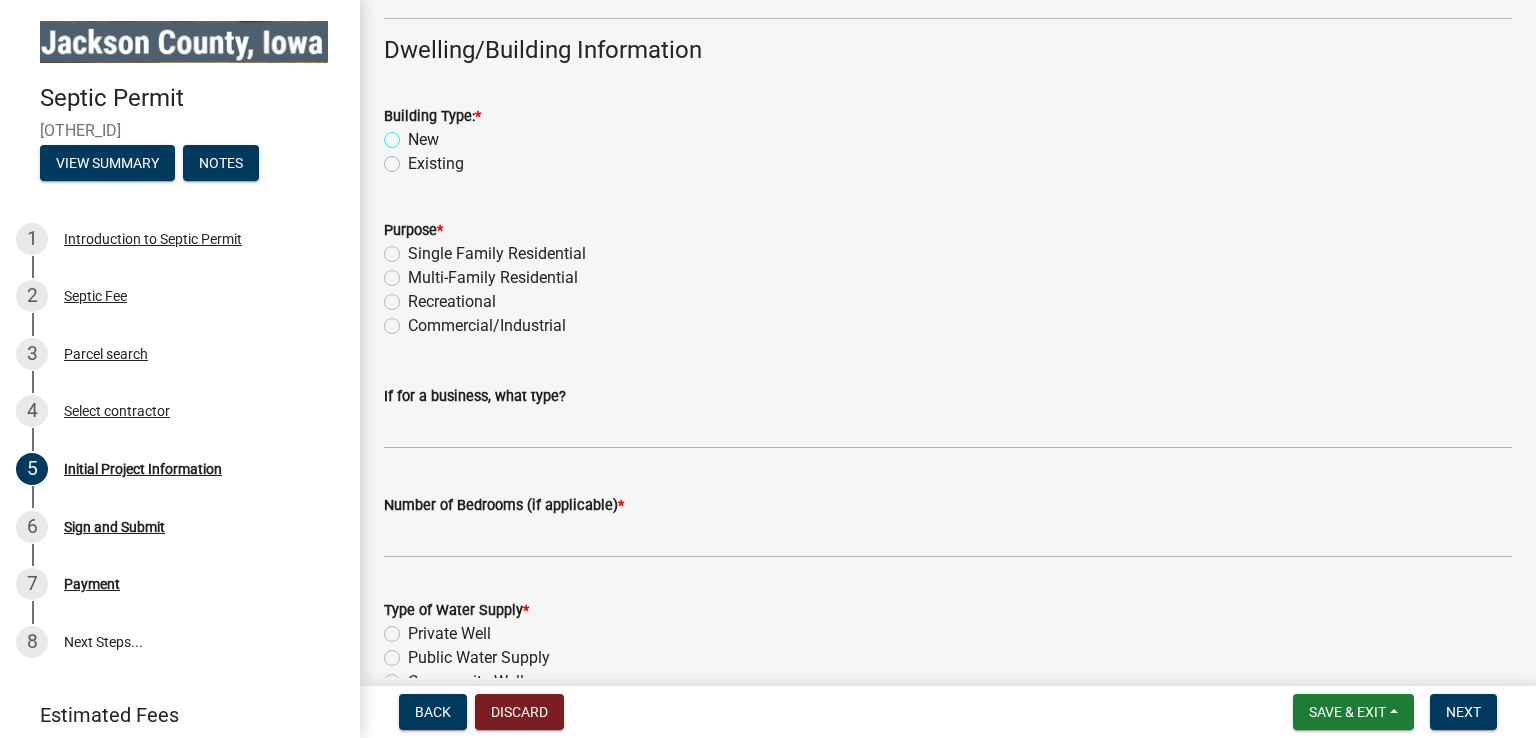 click on "New" at bounding box center [414, 134] 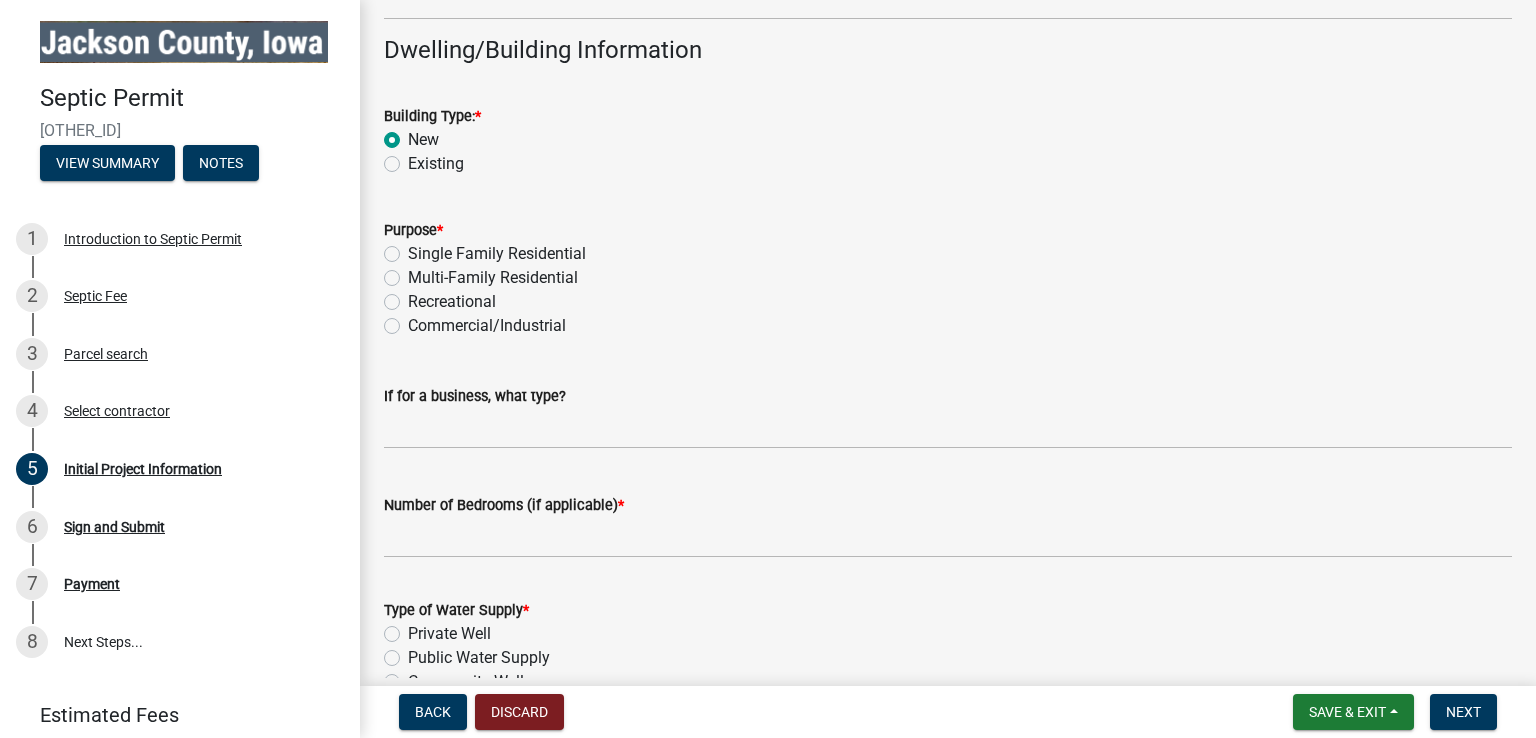radio on "true" 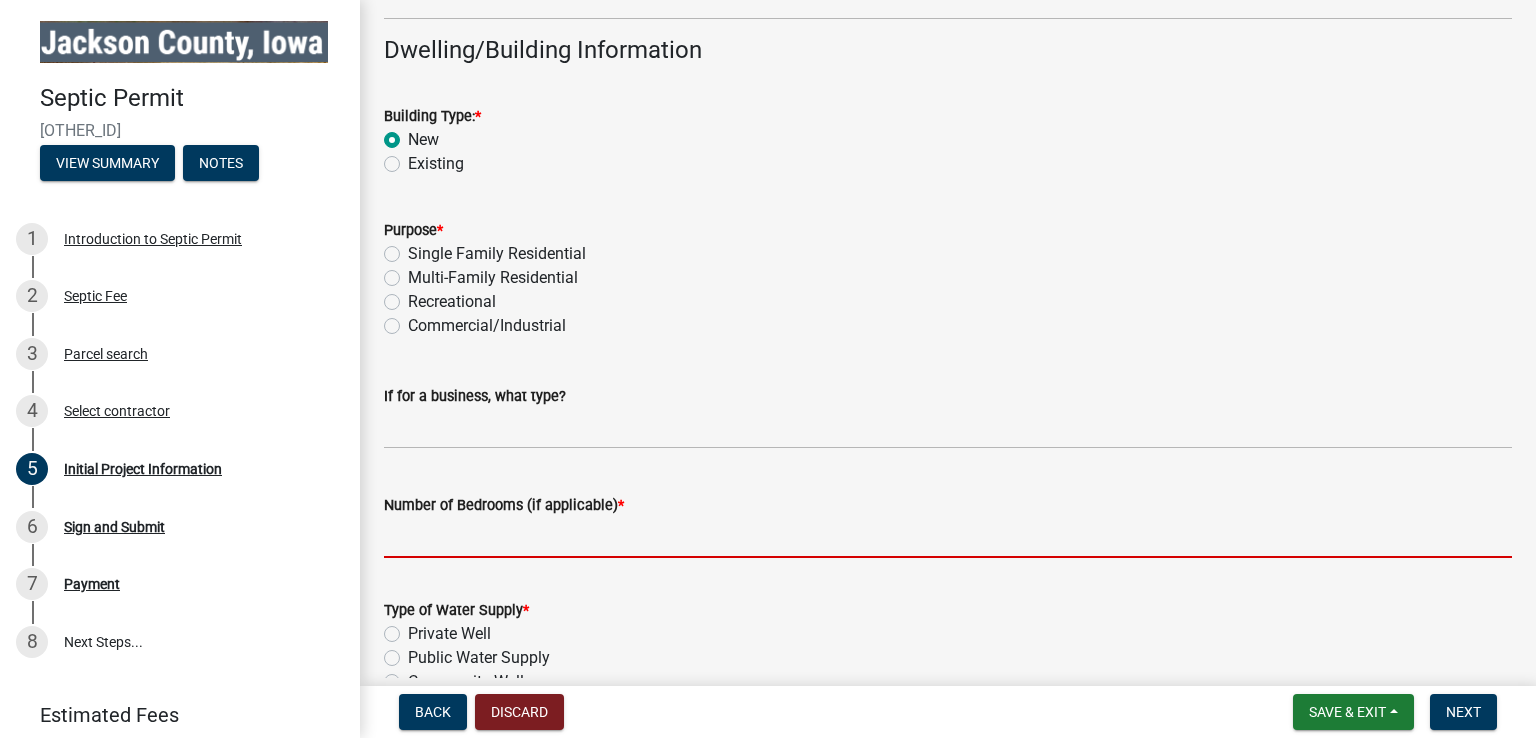 click on "Number of Bedrooms (if applicable)  *" at bounding box center [948, 537] 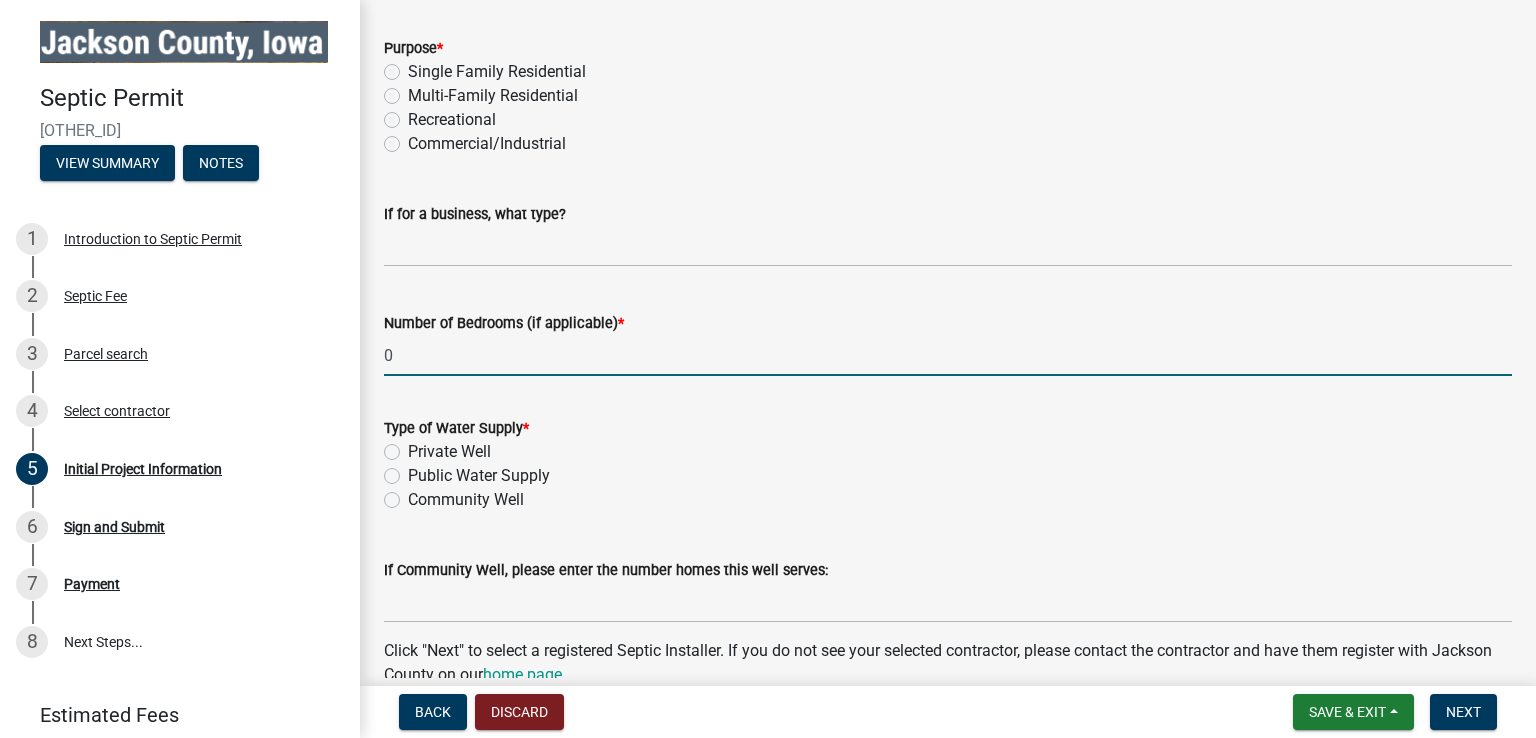 scroll, scrollTop: 1758, scrollLeft: 0, axis: vertical 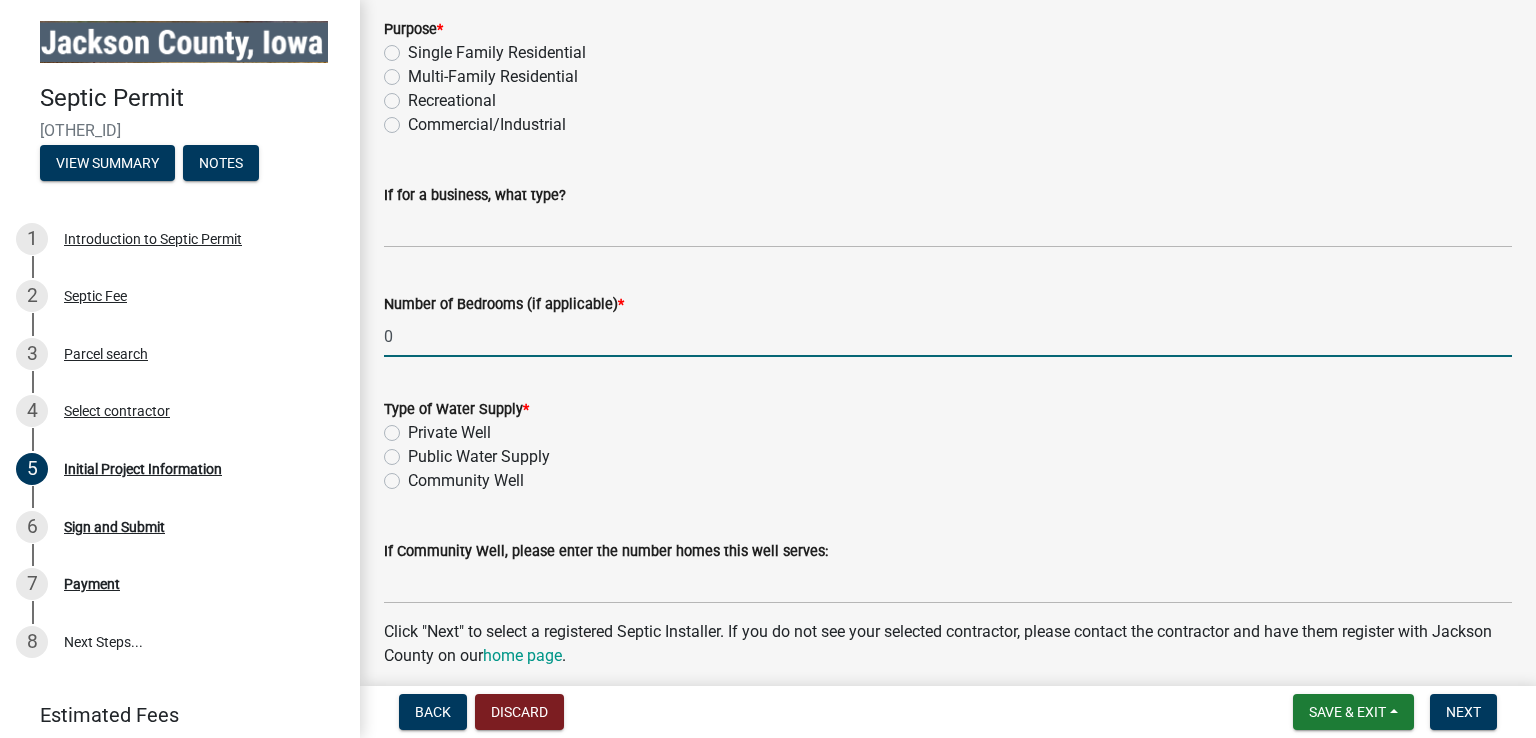 click on "Private Well" 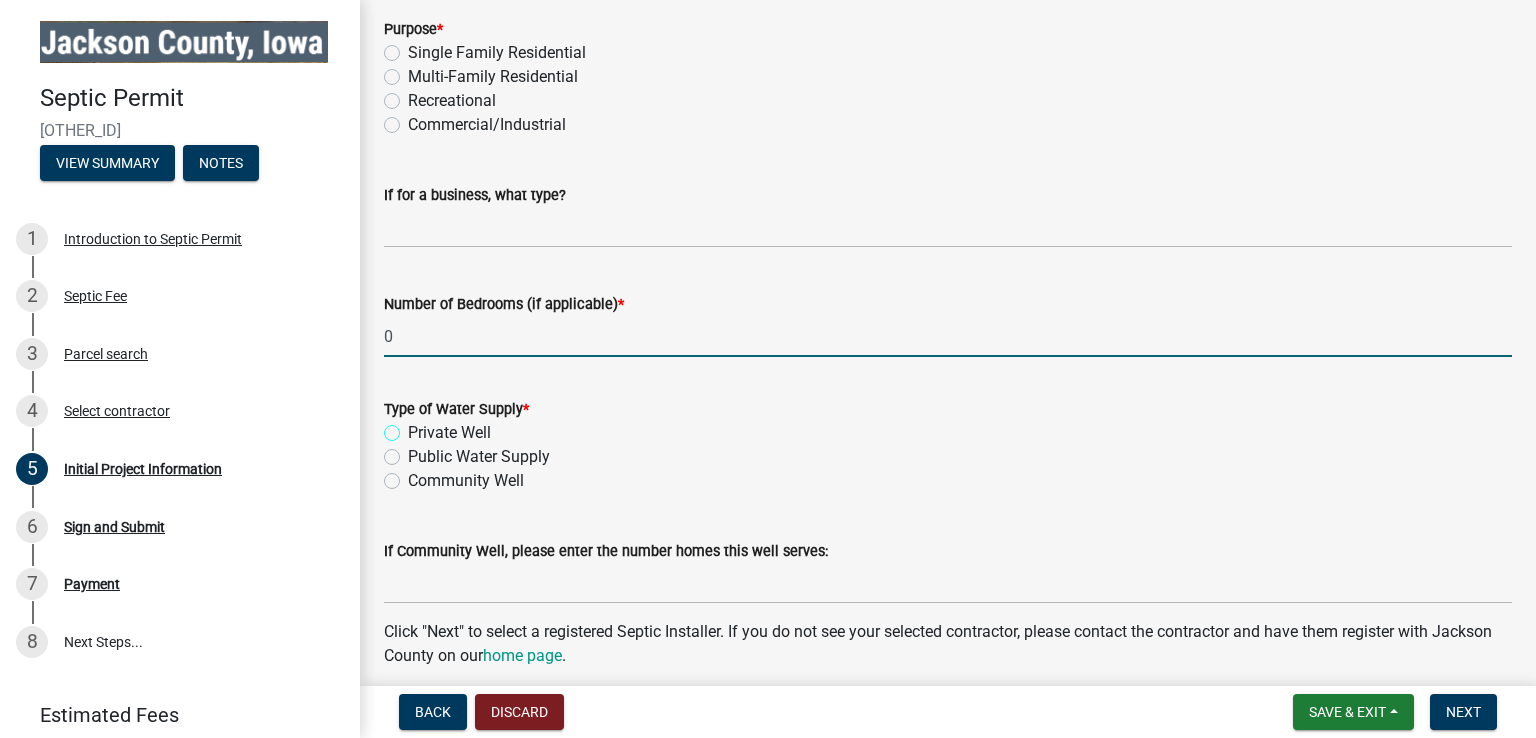 click on "Private Well" at bounding box center (414, 427) 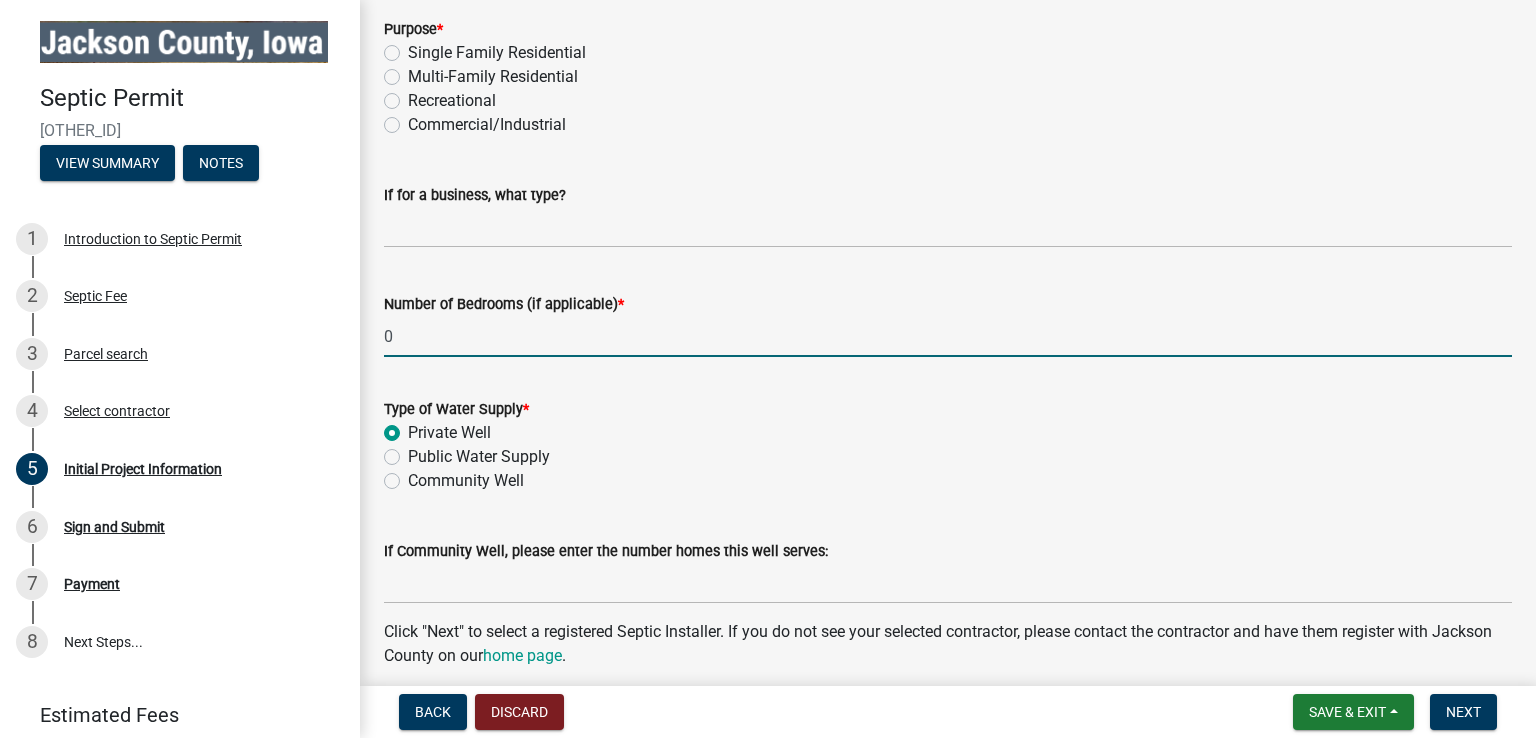 radio on "true" 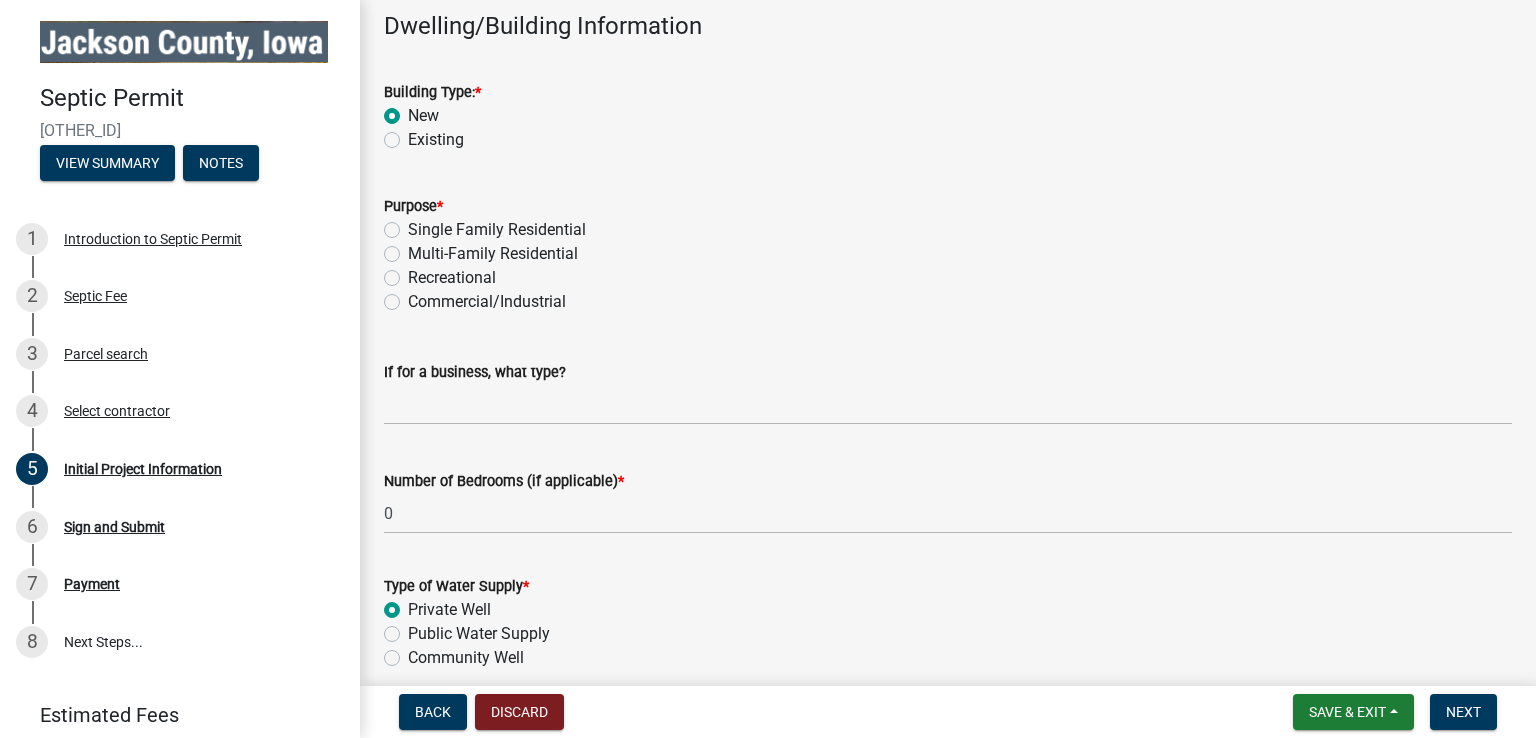 scroll, scrollTop: 1572, scrollLeft: 0, axis: vertical 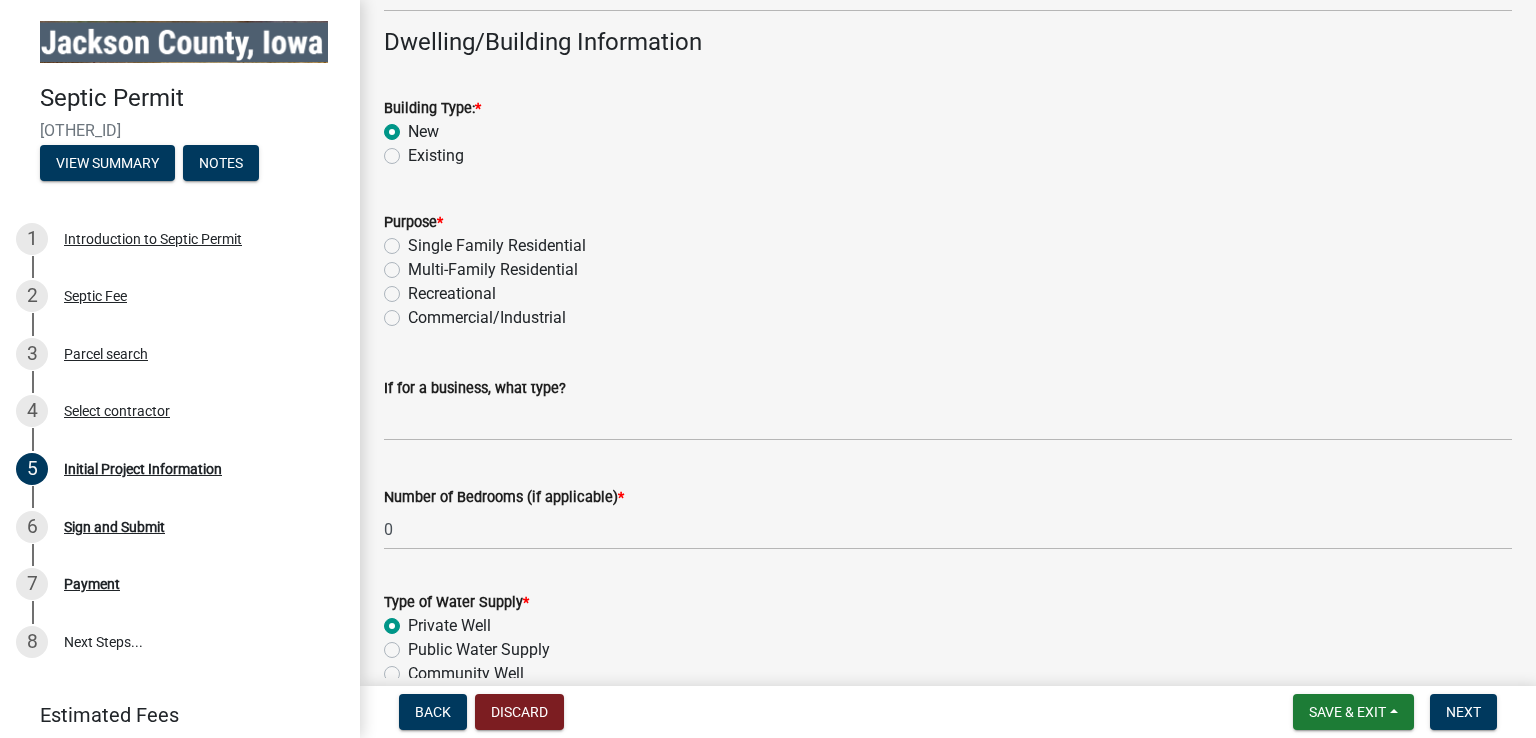 click on "Recreational" 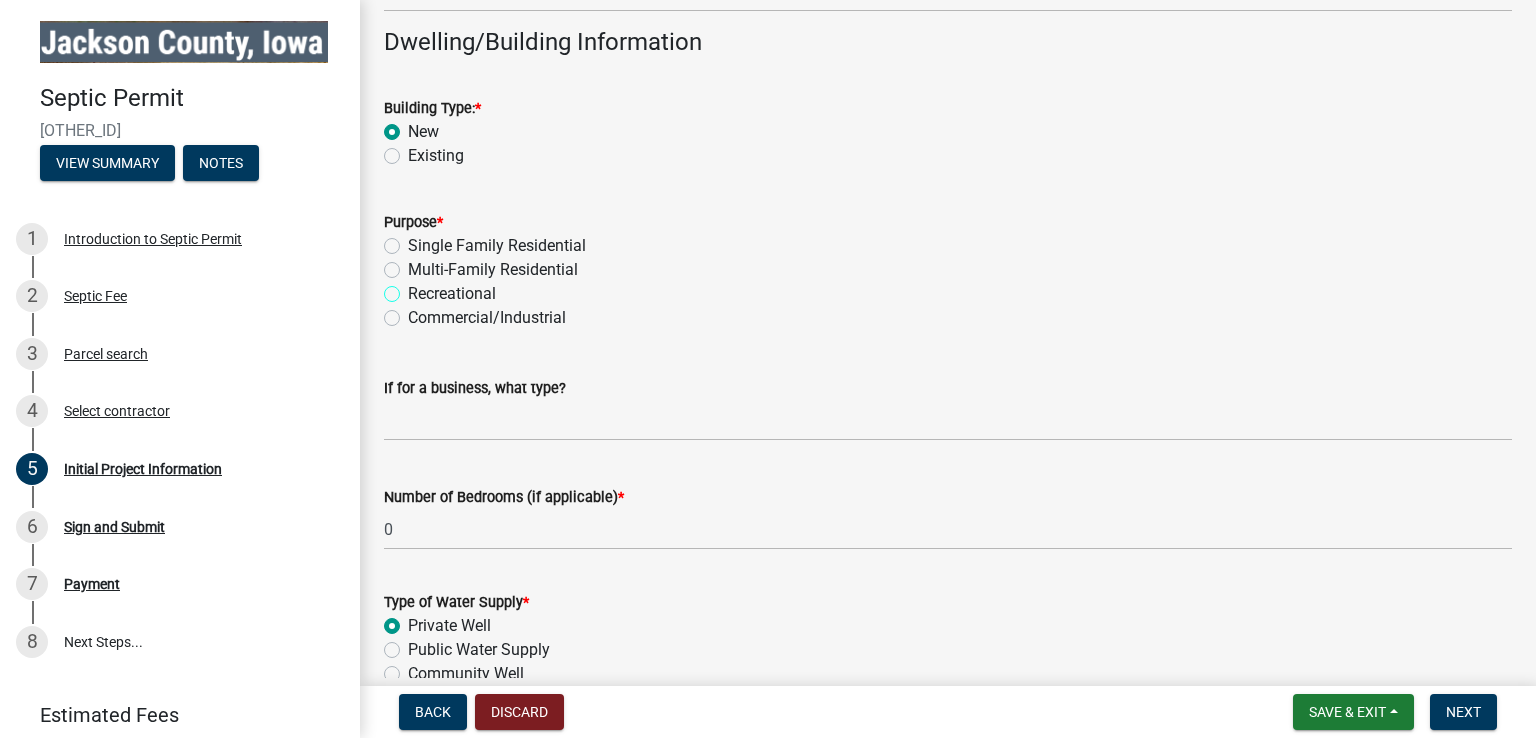 click on "Recreational" at bounding box center (414, 288) 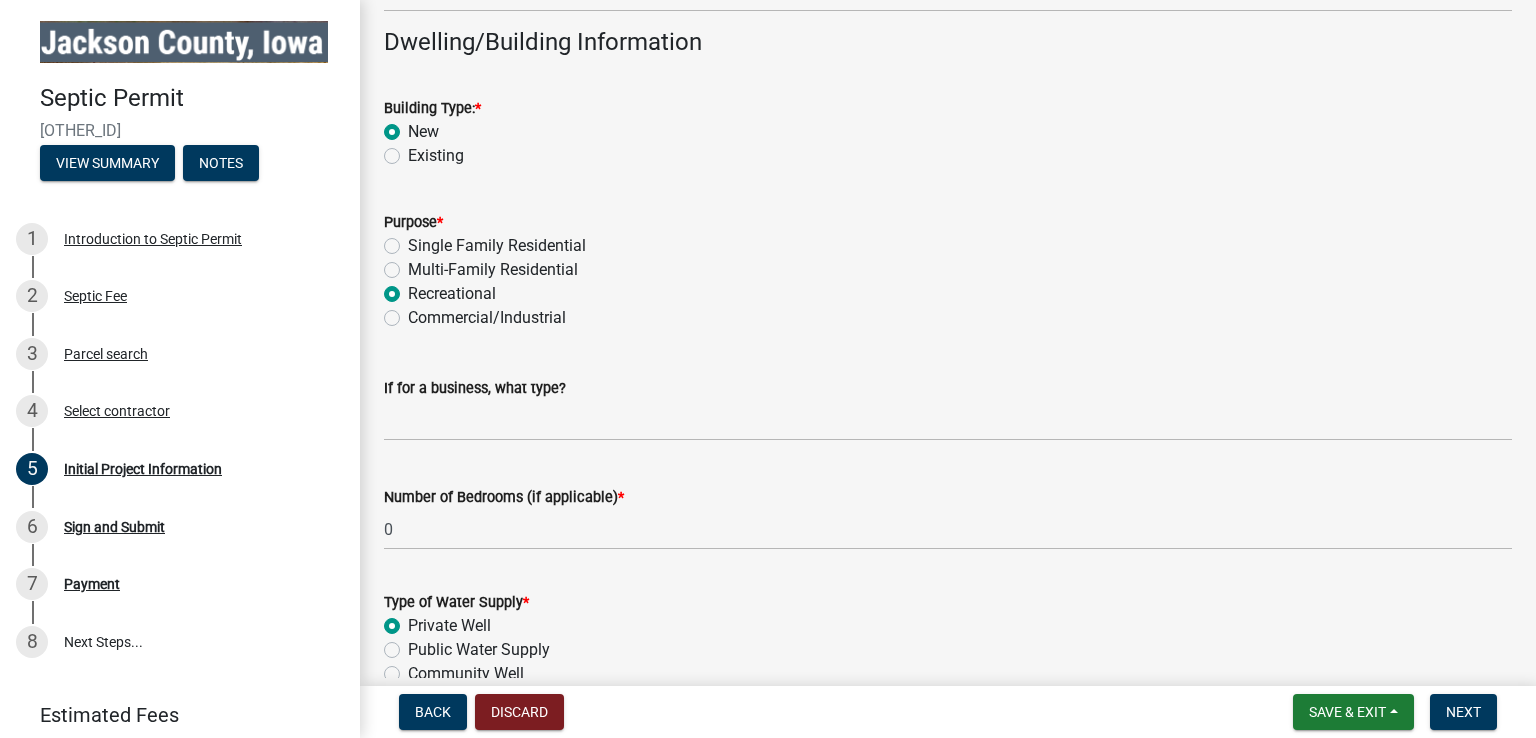 radio on "true" 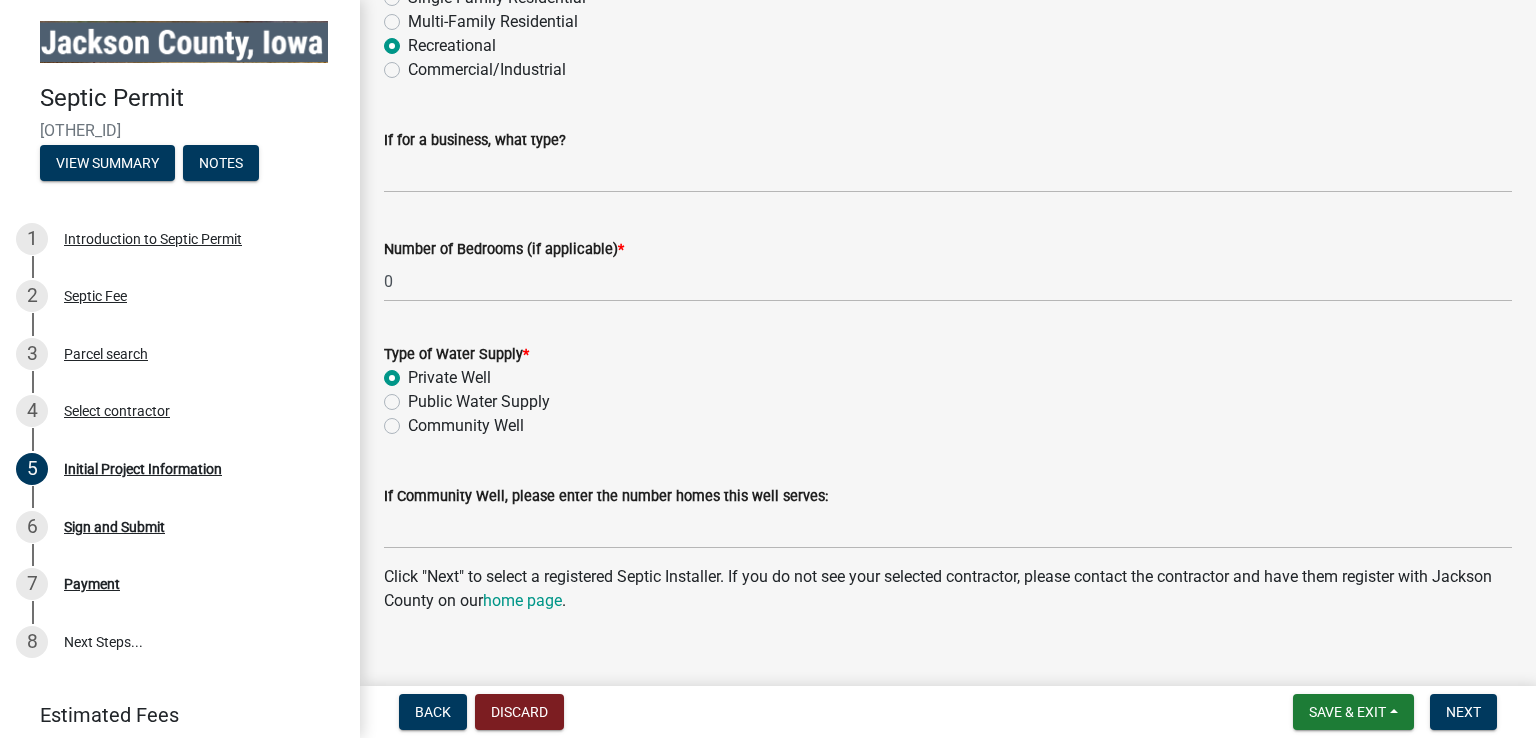 scroll, scrollTop: 1842, scrollLeft: 0, axis: vertical 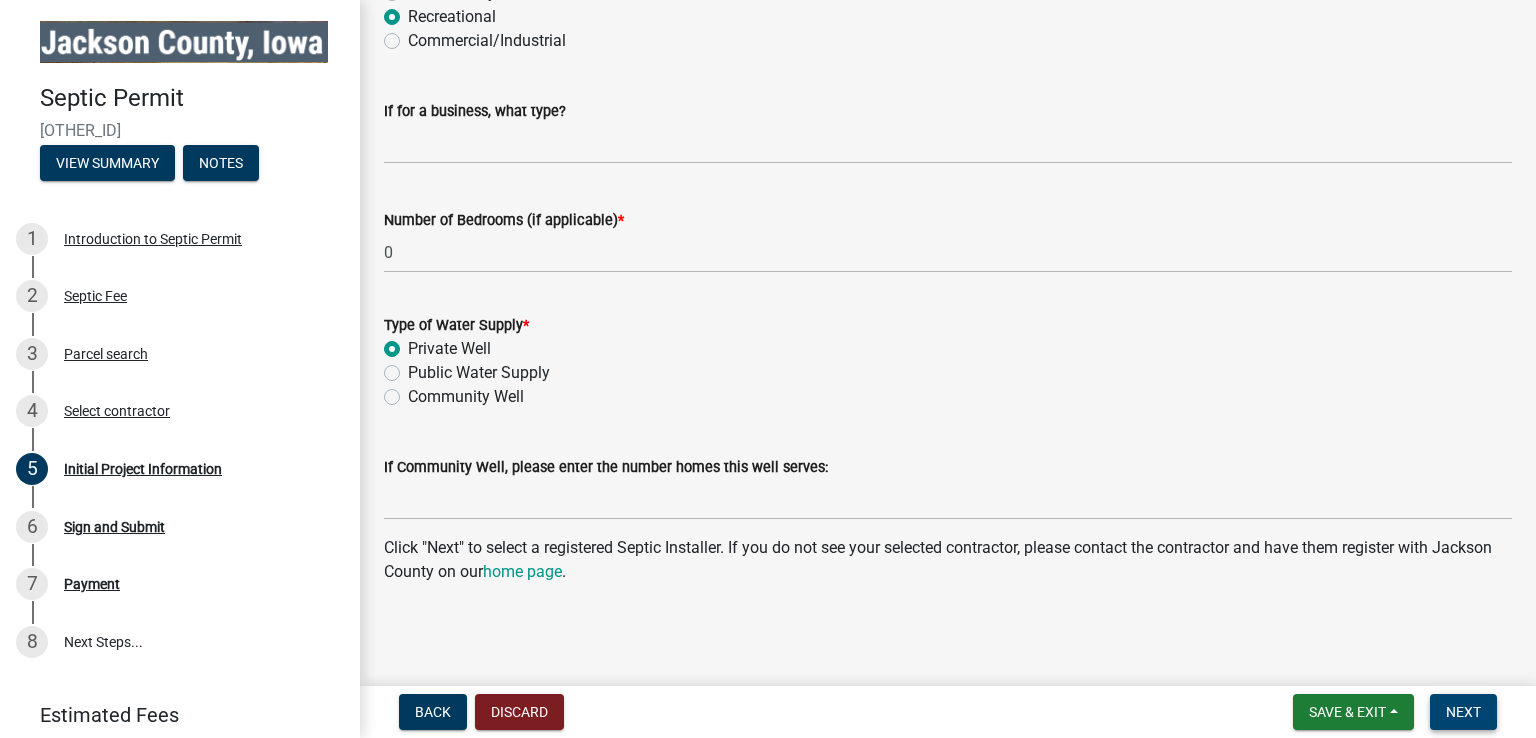 click on "Next" at bounding box center (1463, 712) 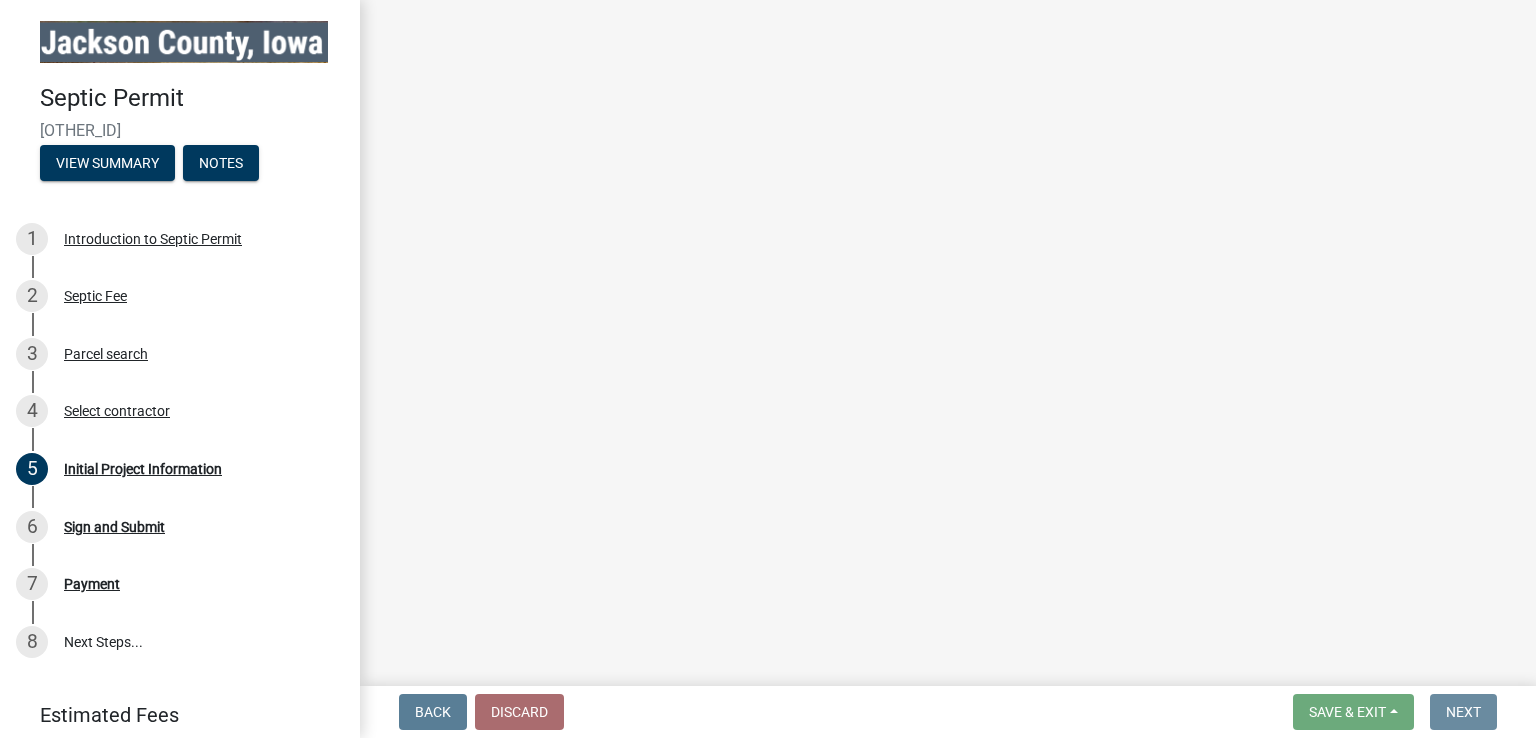 scroll, scrollTop: 0, scrollLeft: 0, axis: both 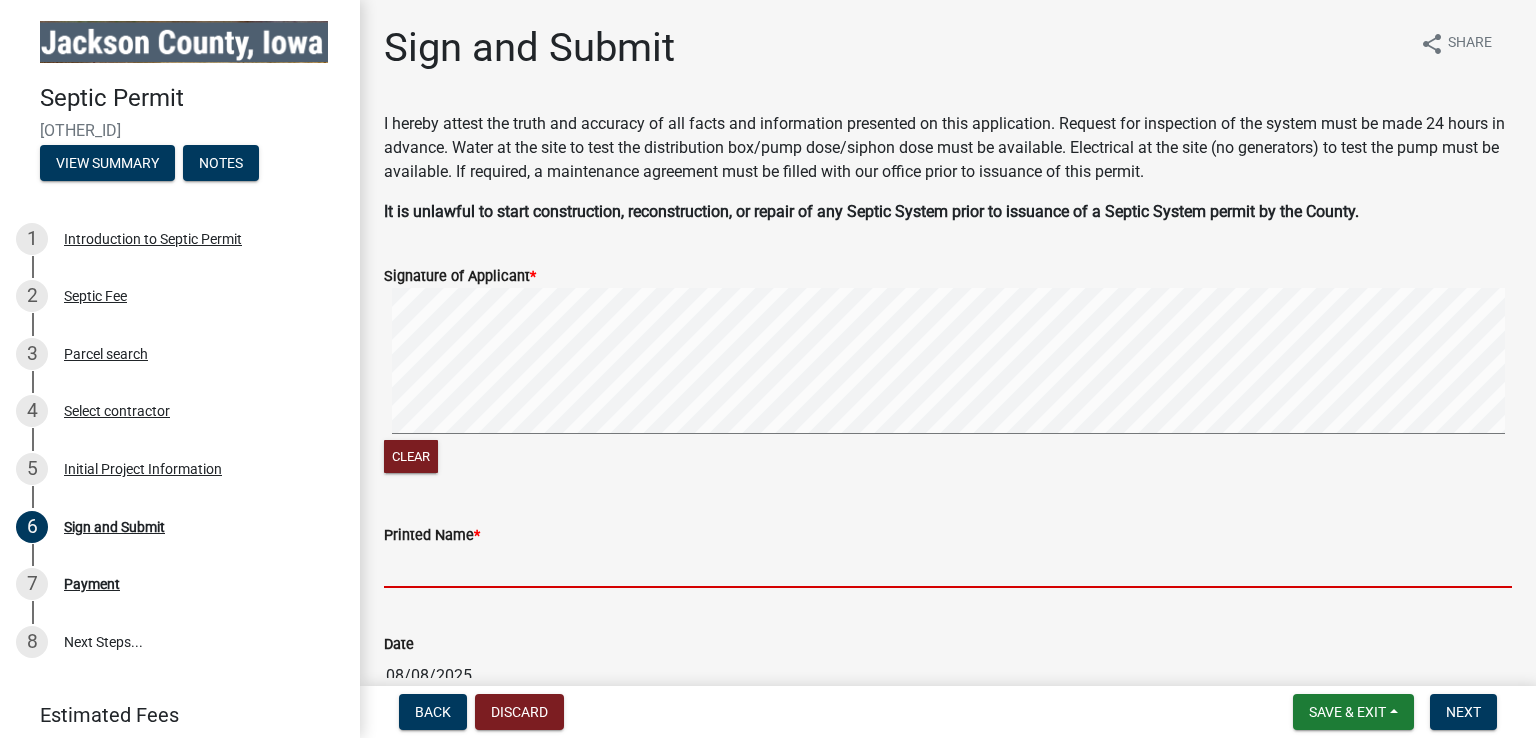 click on "Printed Name  *" at bounding box center (948, 567) 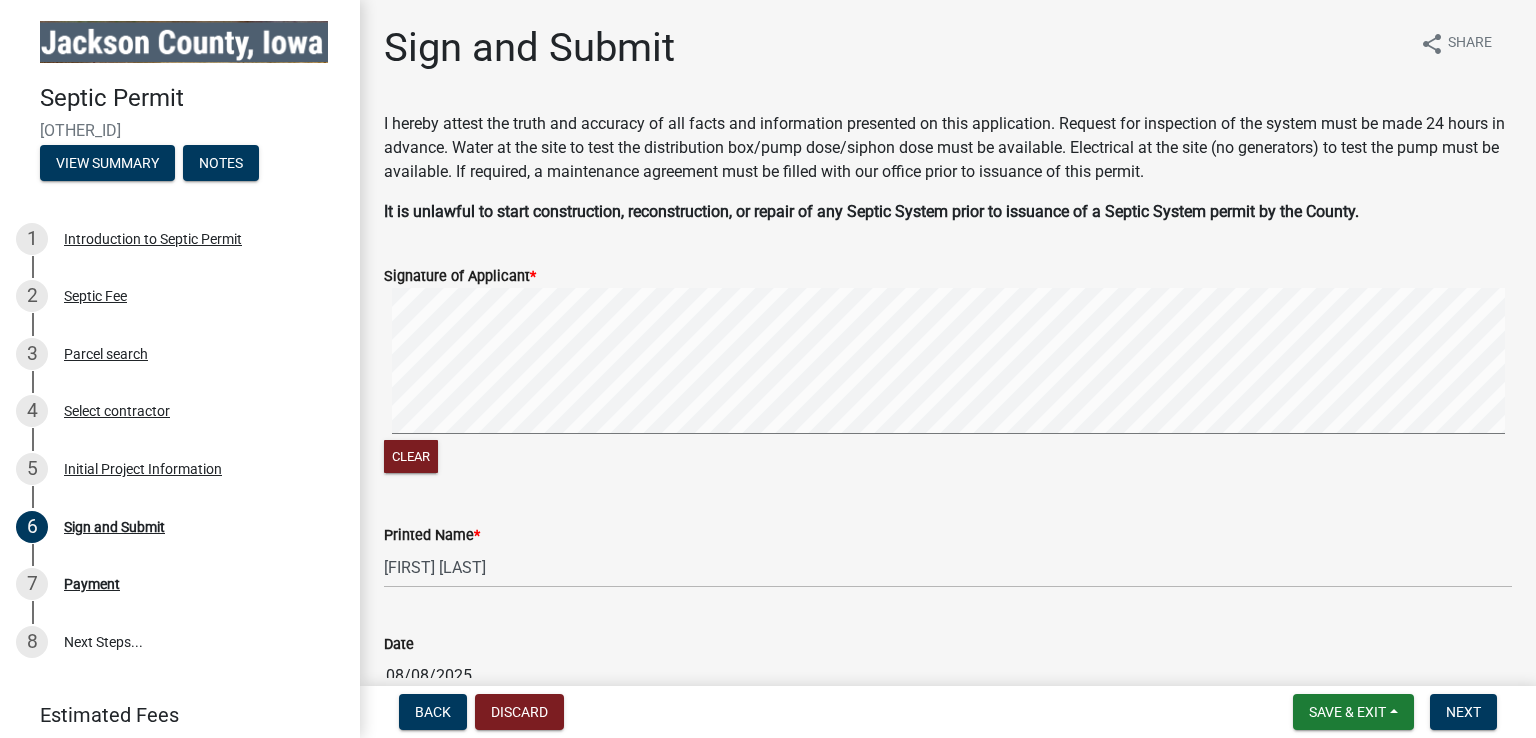 click on "Signature of Applicant  *  Clear" 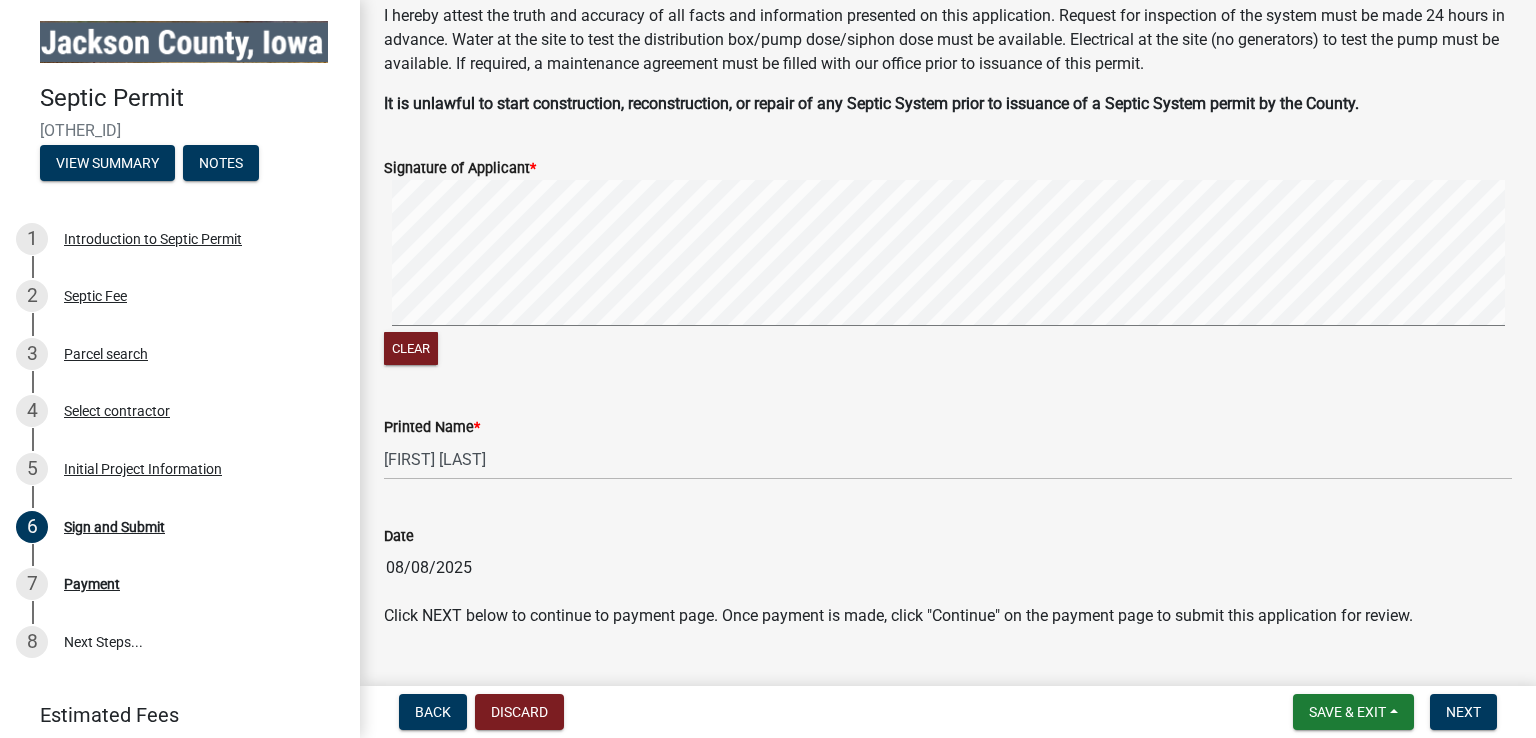 scroll, scrollTop: 152, scrollLeft: 0, axis: vertical 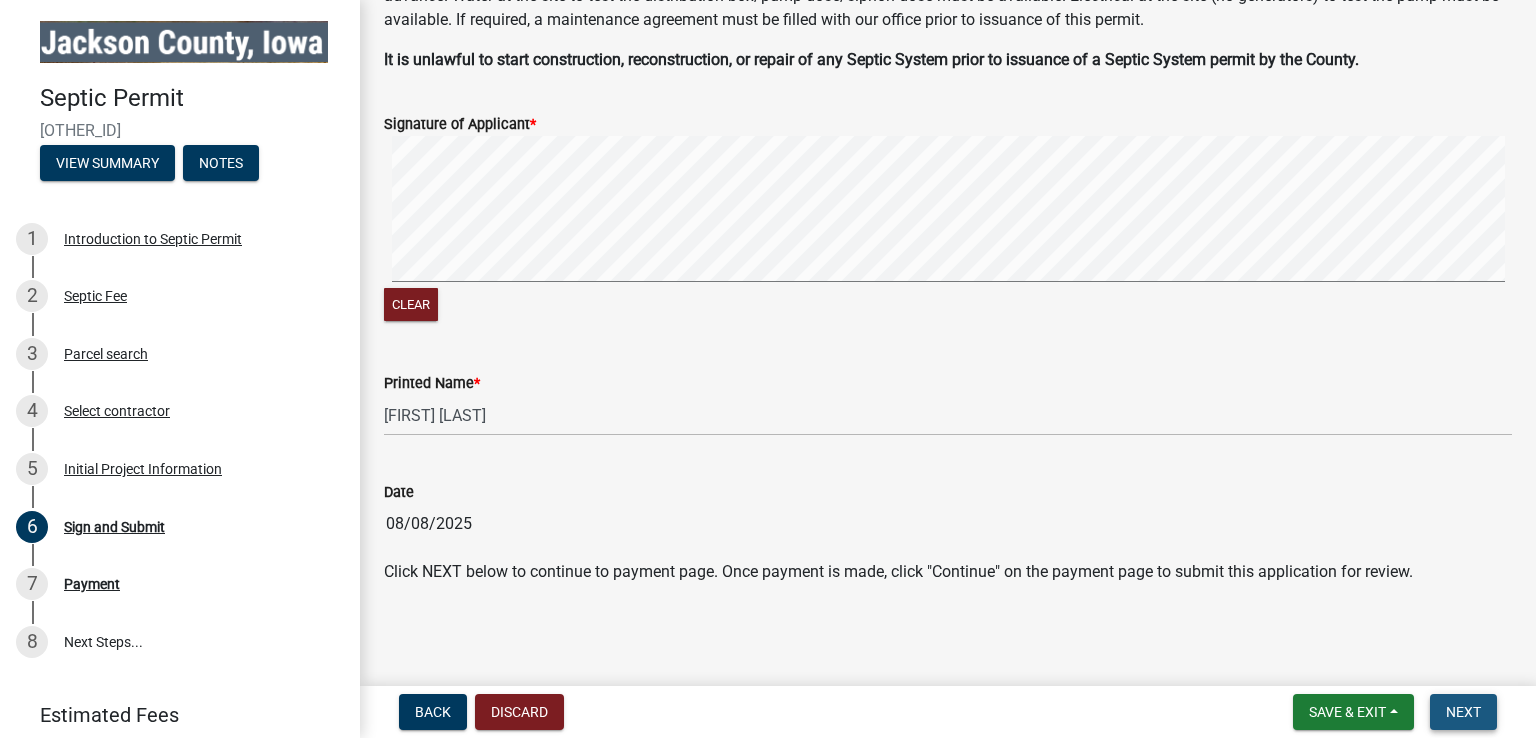 click on "Next" at bounding box center [1463, 712] 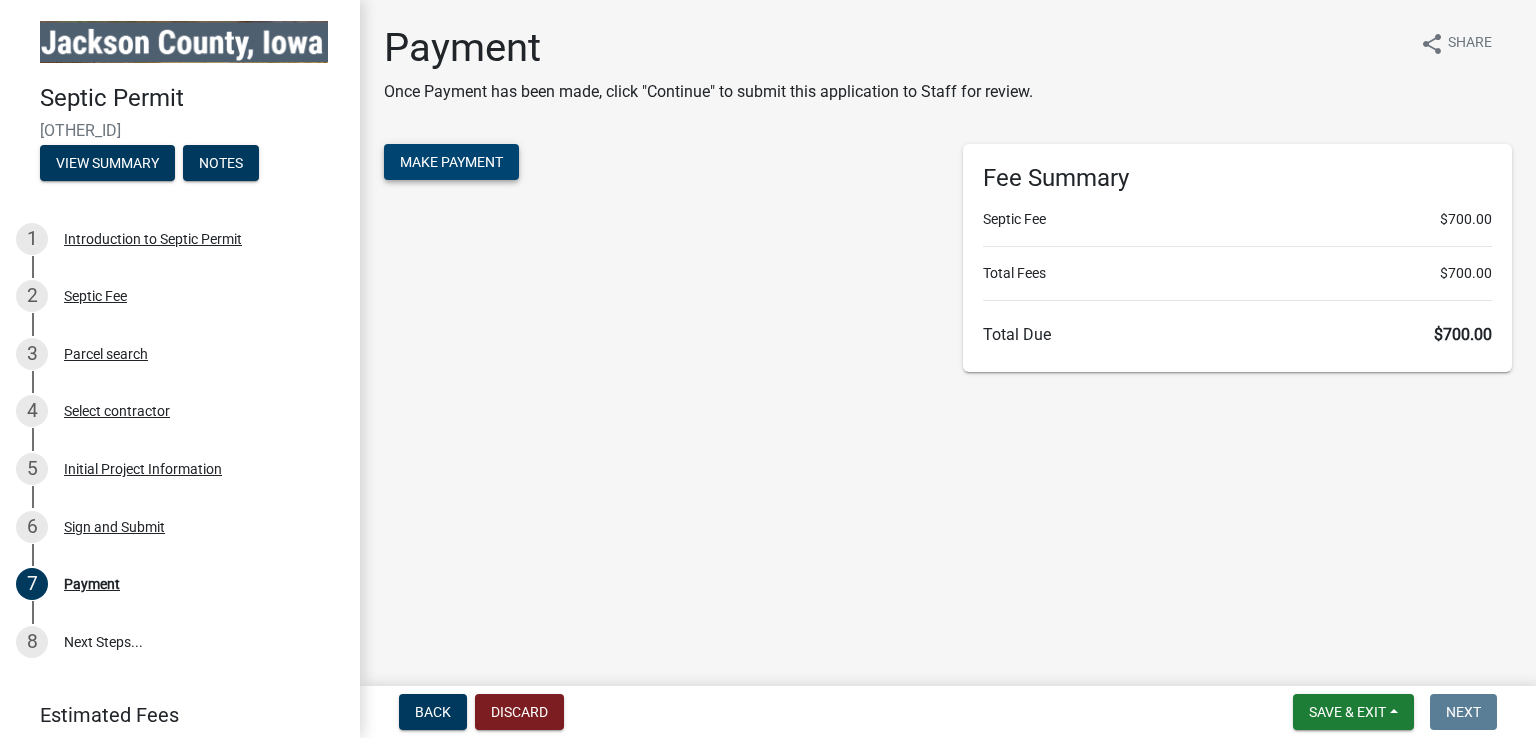 click on "Make Payment" 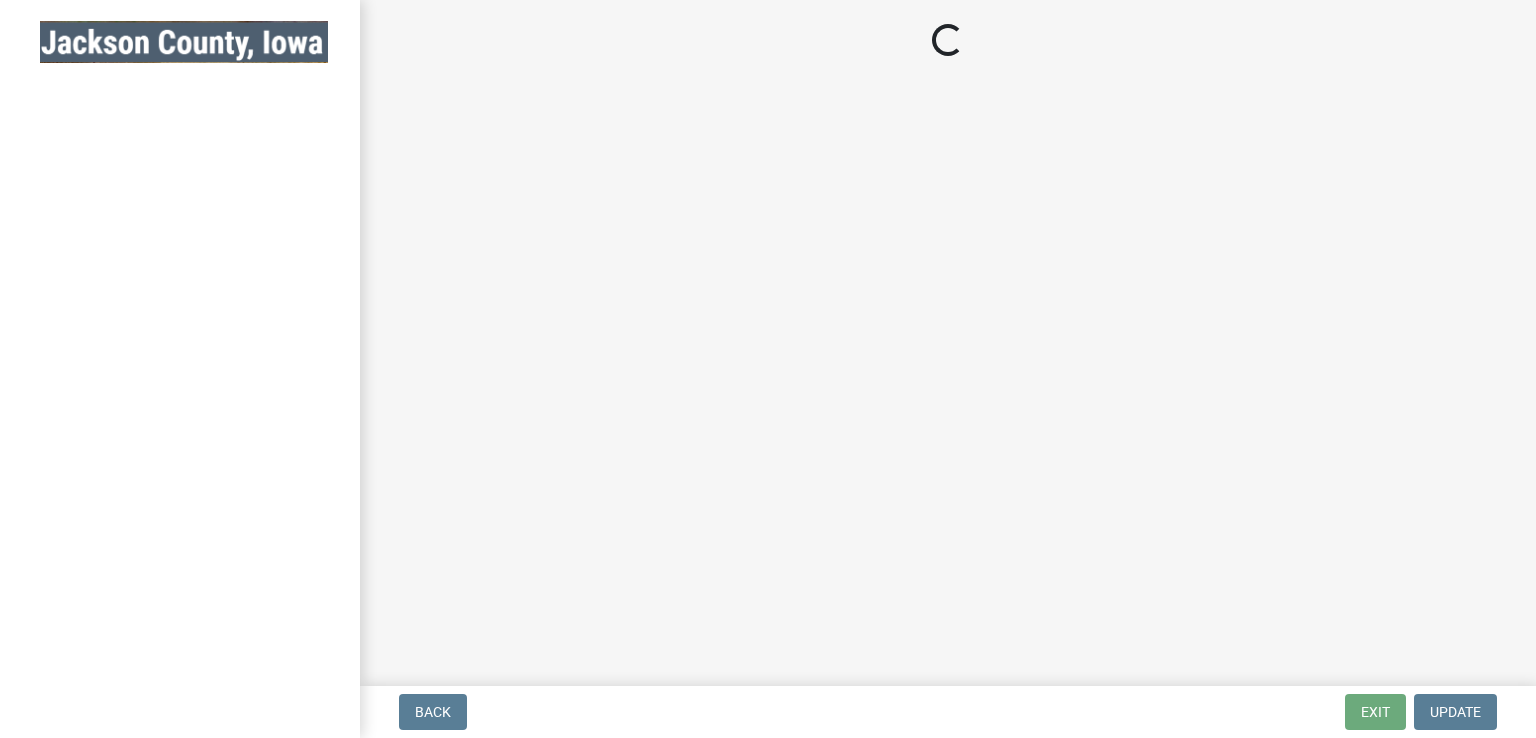 scroll, scrollTop: 0, scrollLeft: 0, axis: both 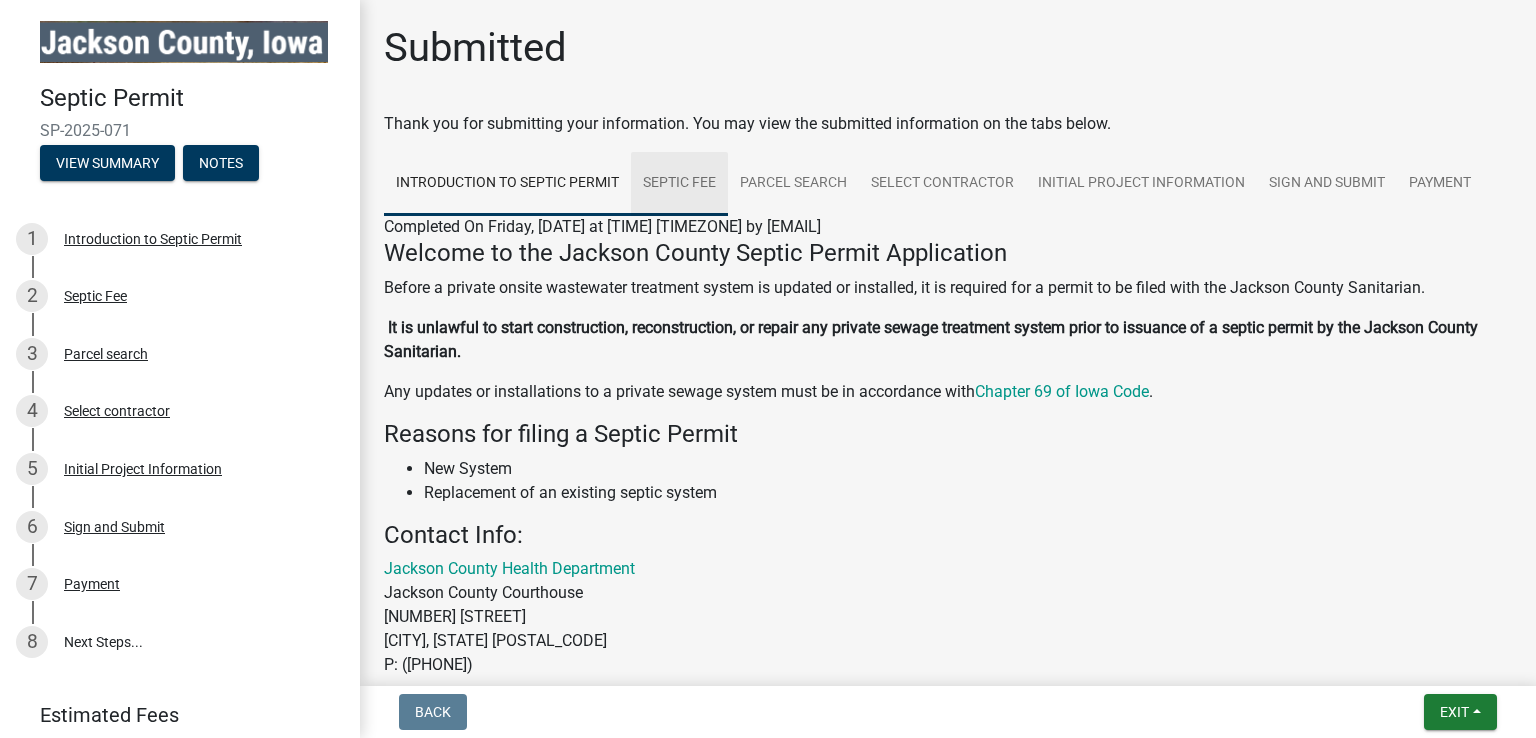 click on "Septic Fee" at bounding box center (679, 184) 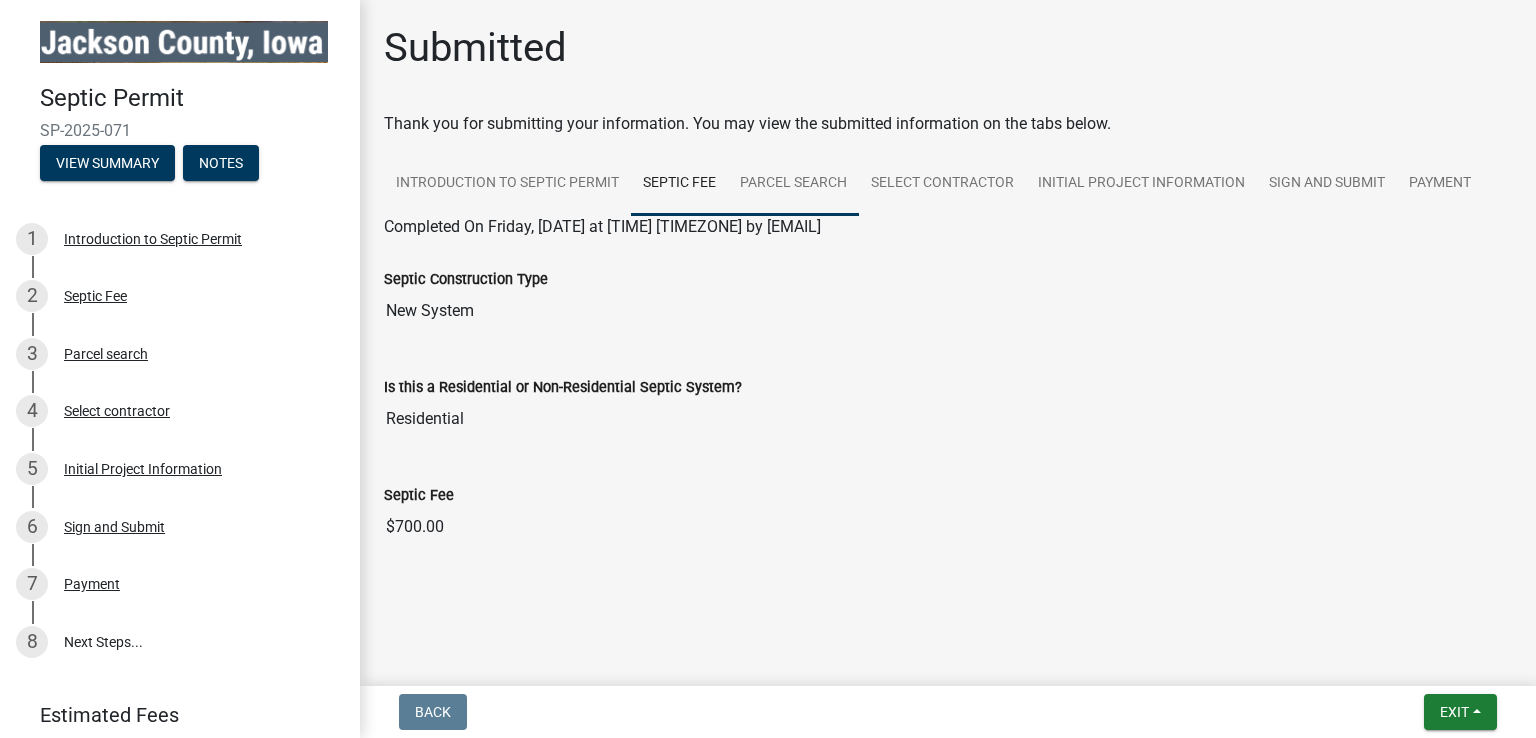 click on "Parcel search" at bounding box center [793, 184] 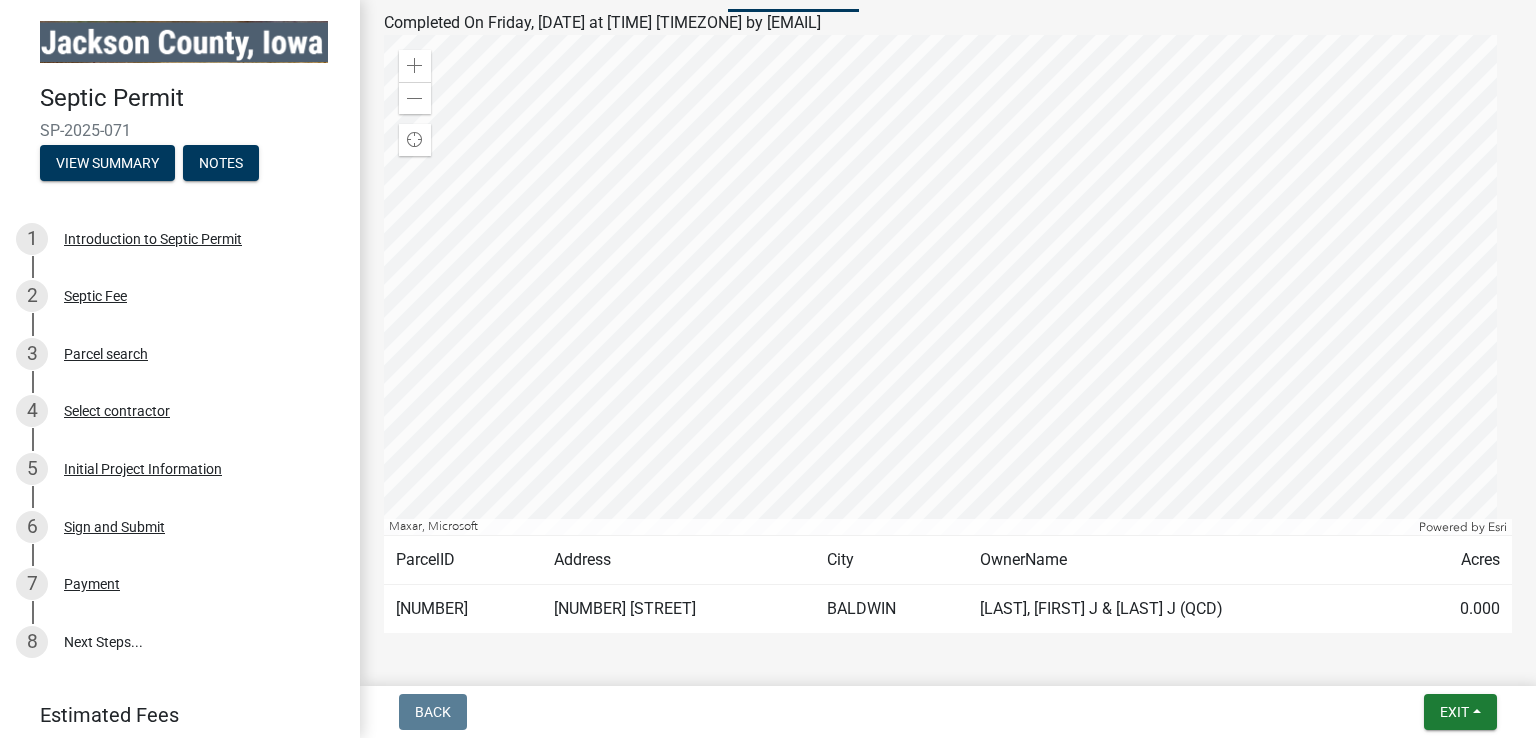 scroll, scrollTop: 209, scrollLeft: 0, axis: vertical 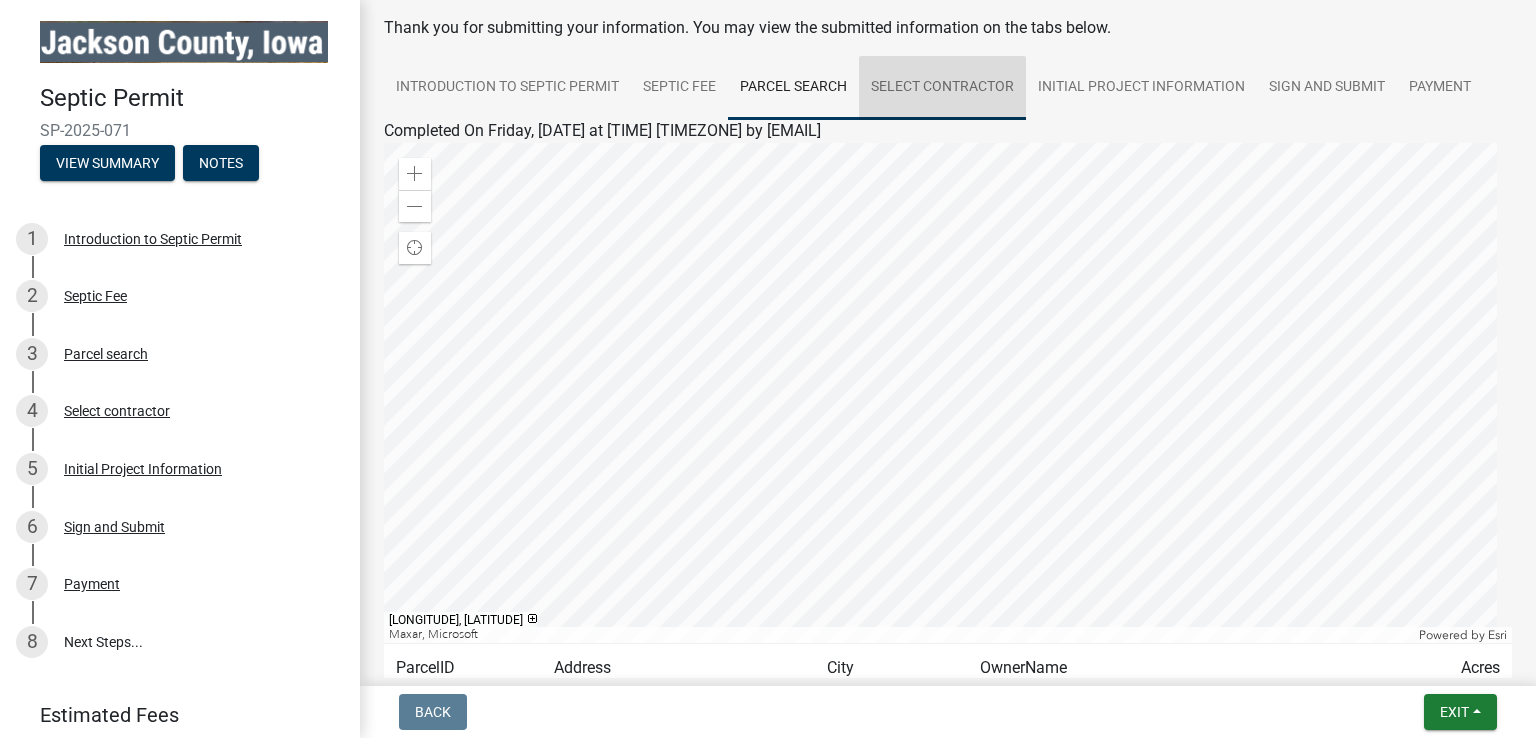 click on "Select contractor" at bounding box center [942, 88] 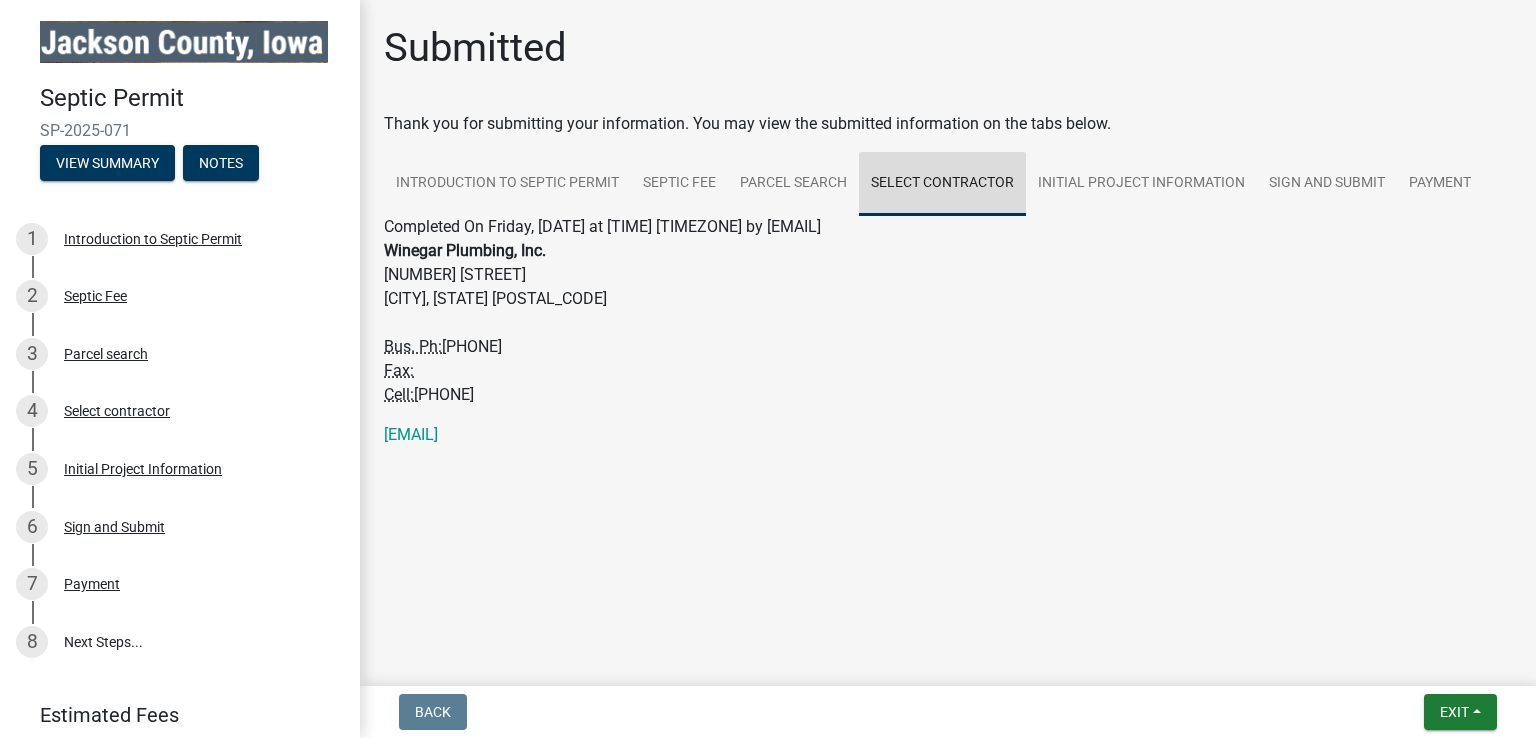 scroll, scrollTop: 0, scrollLeft: 0, axis: both 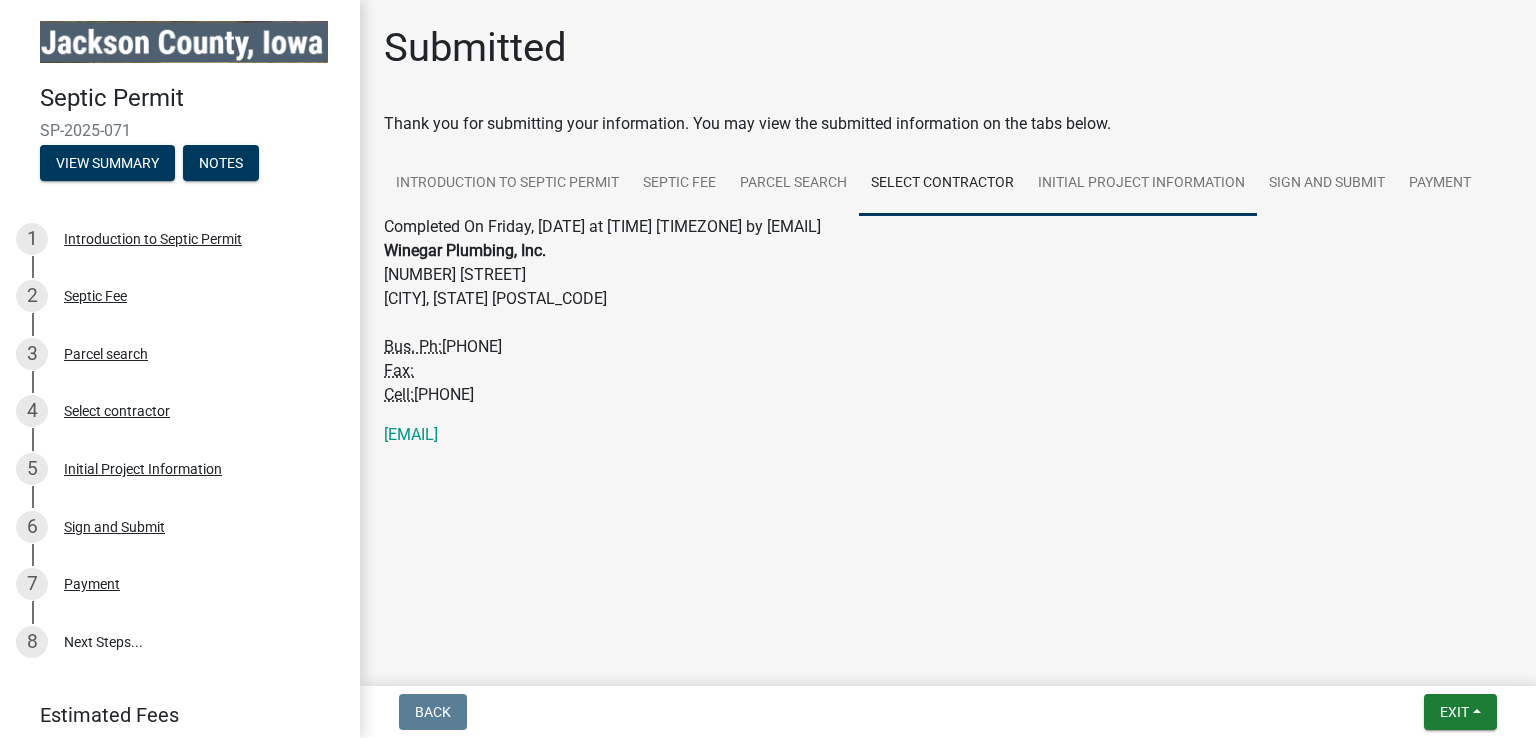 click on "Initial Project Information" at bounding box center [1141, 184] 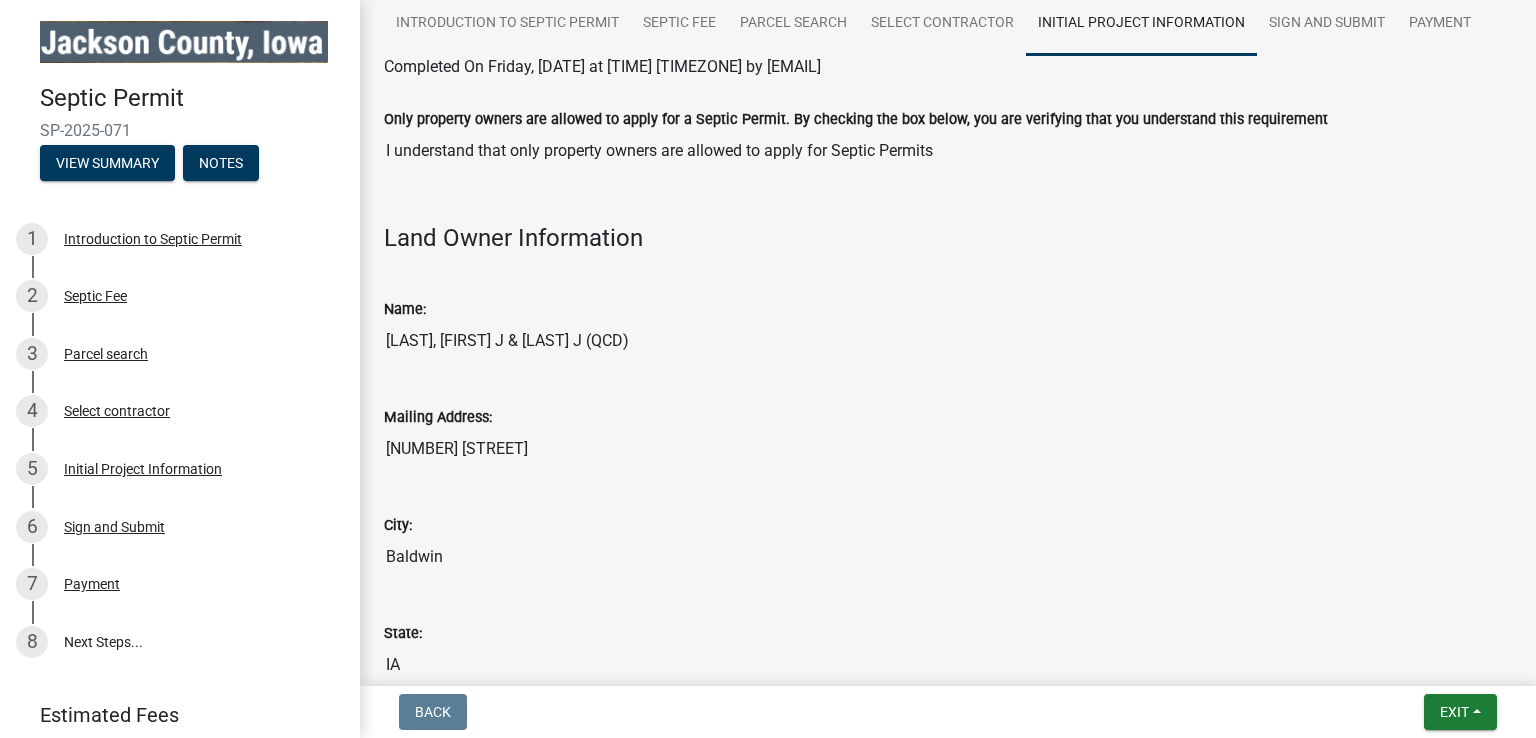 scroll, scrollTop: 0, scrollLeft: 0, axis: both 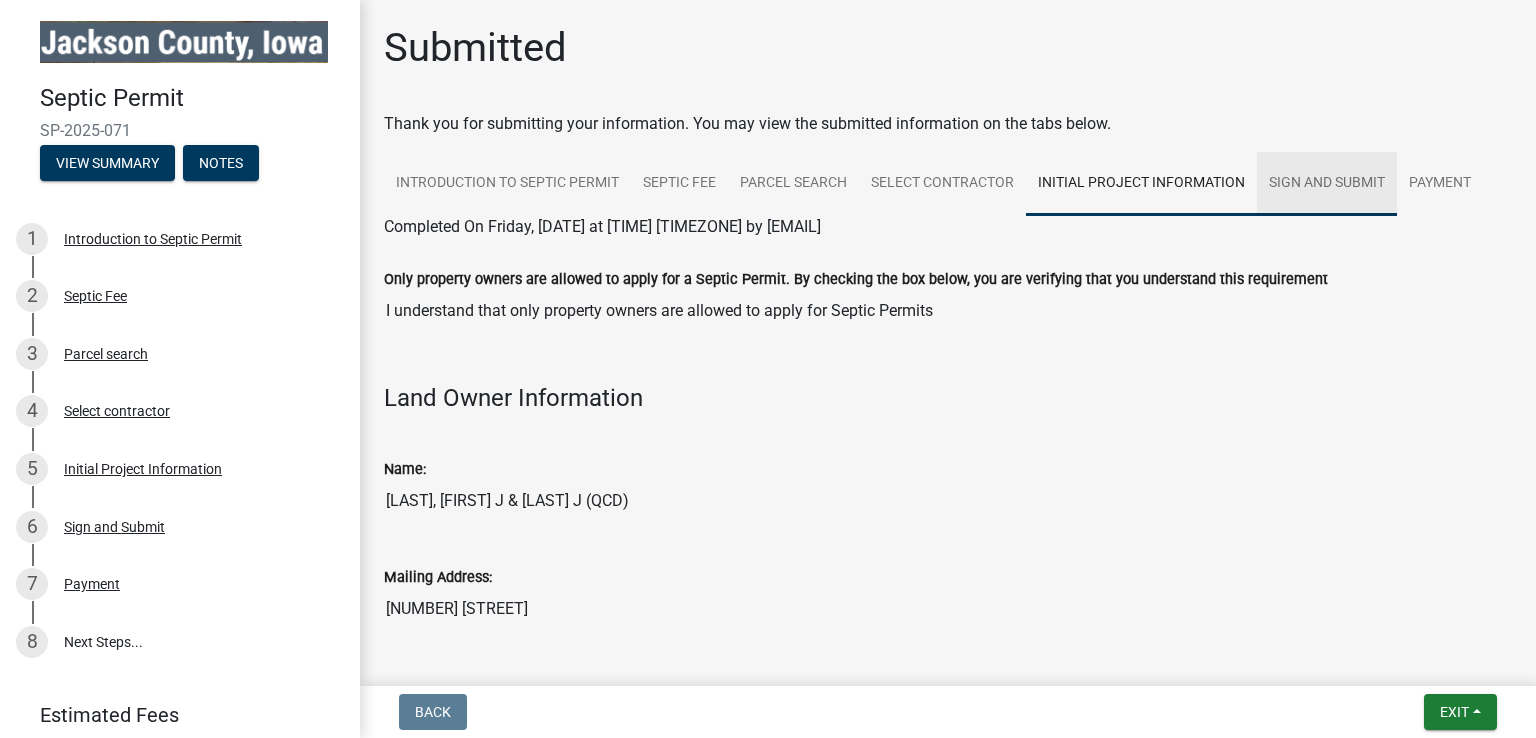 click on "Sign and Submit" at bounding box center [1327, 184] 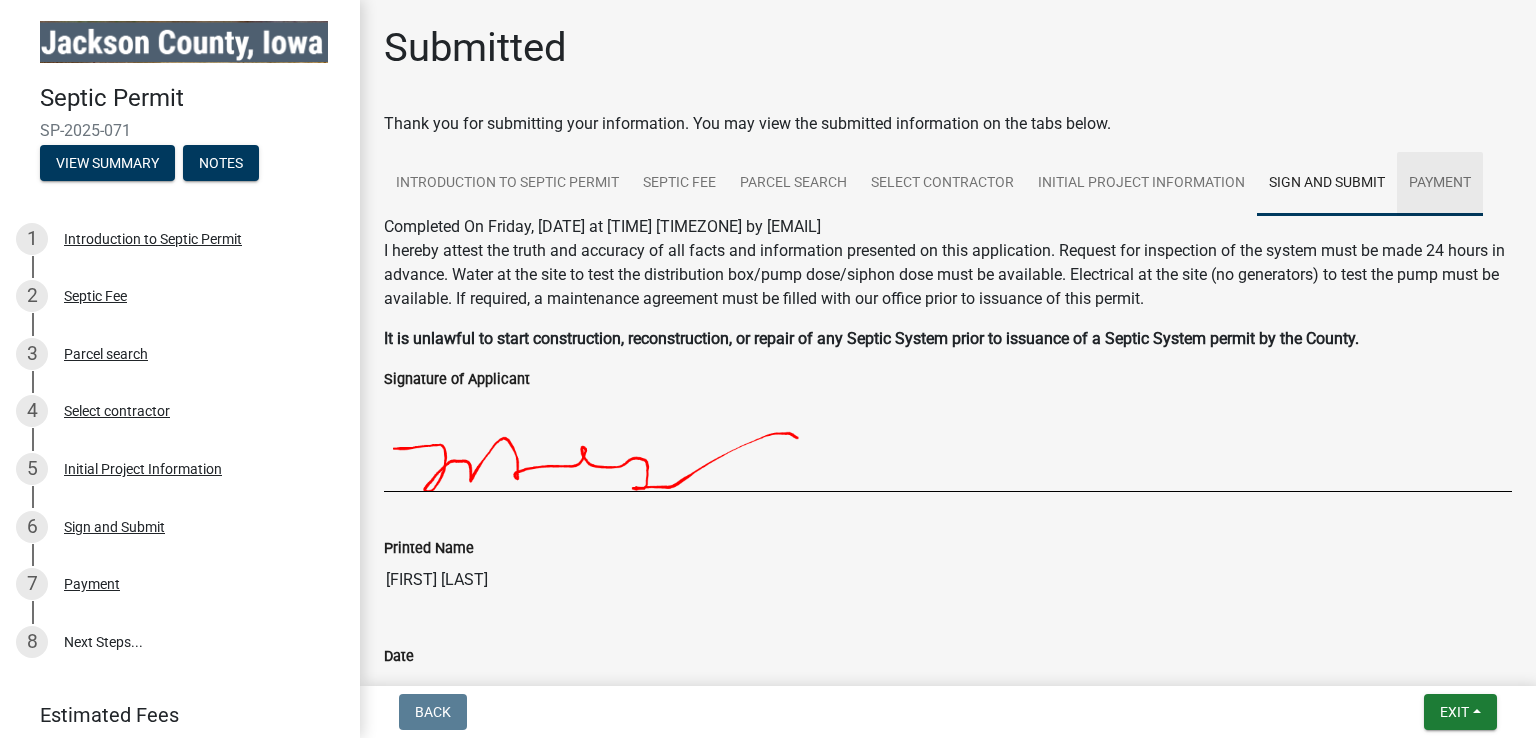 click on "Payment" at bounding box center (1440, 184) 